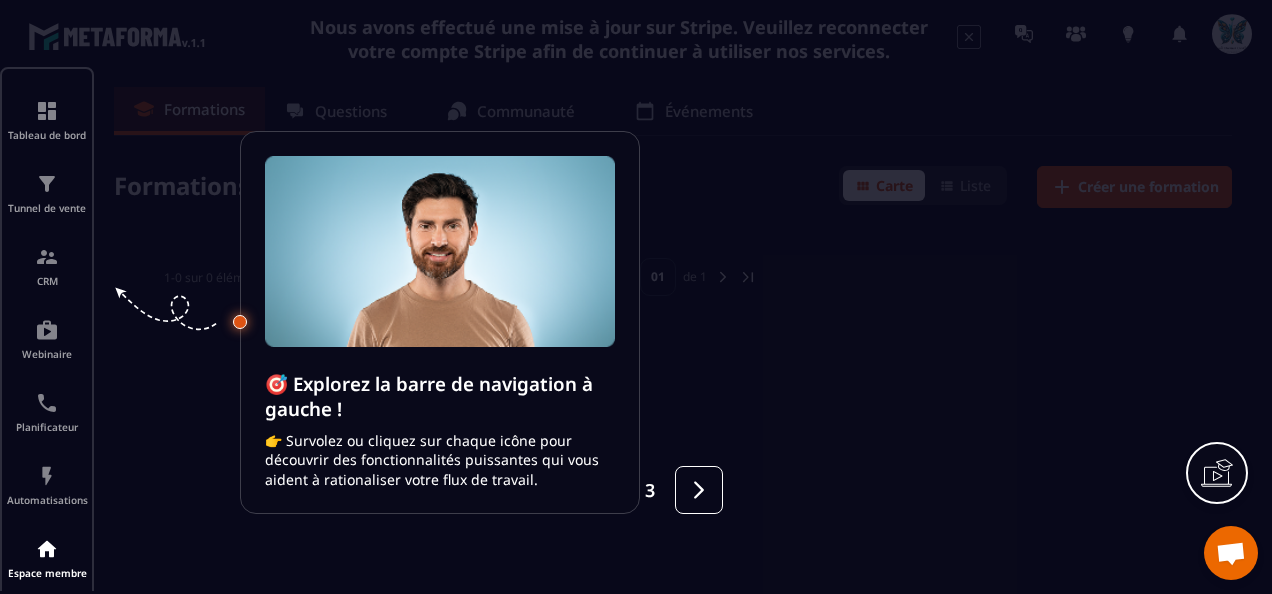 scroll, scrollTop: 0, scrollLeft: 0, axis: both 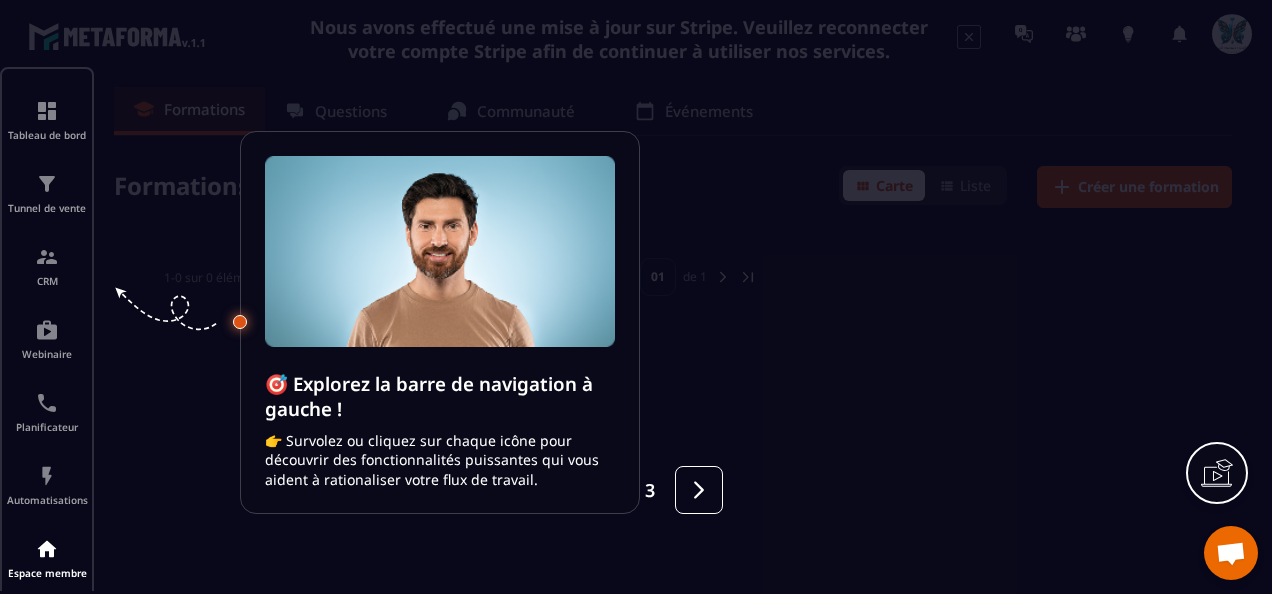 click at bounding box center (636, 297) 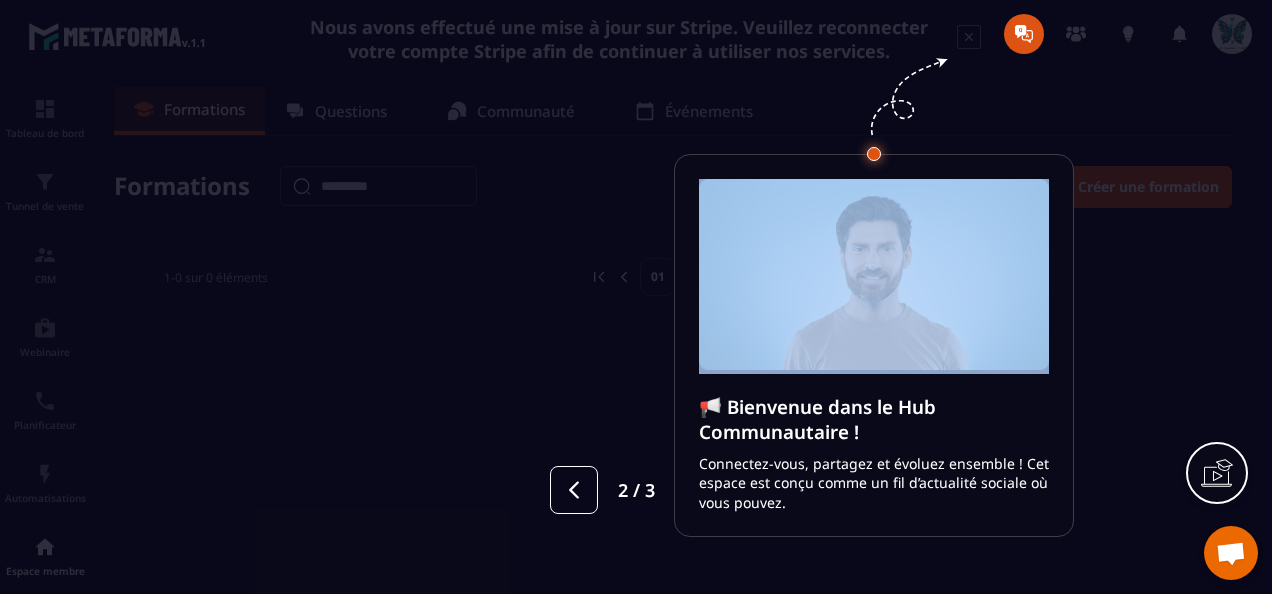 click at bounding box center (636, 297) 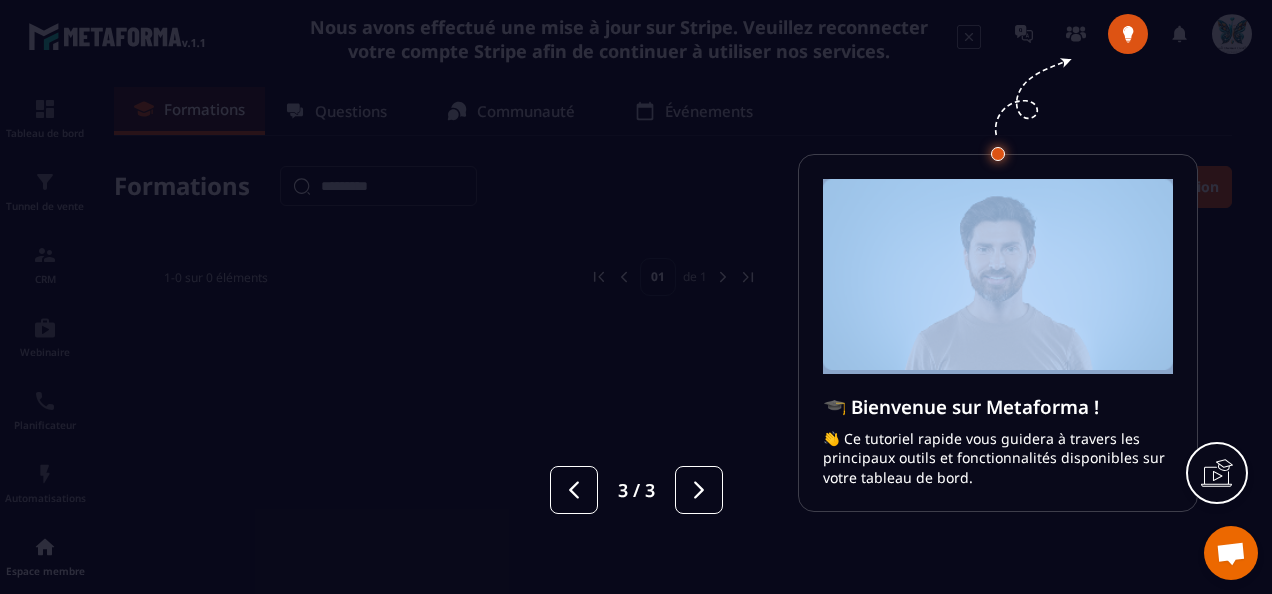 click at bounding box center (636, 297) 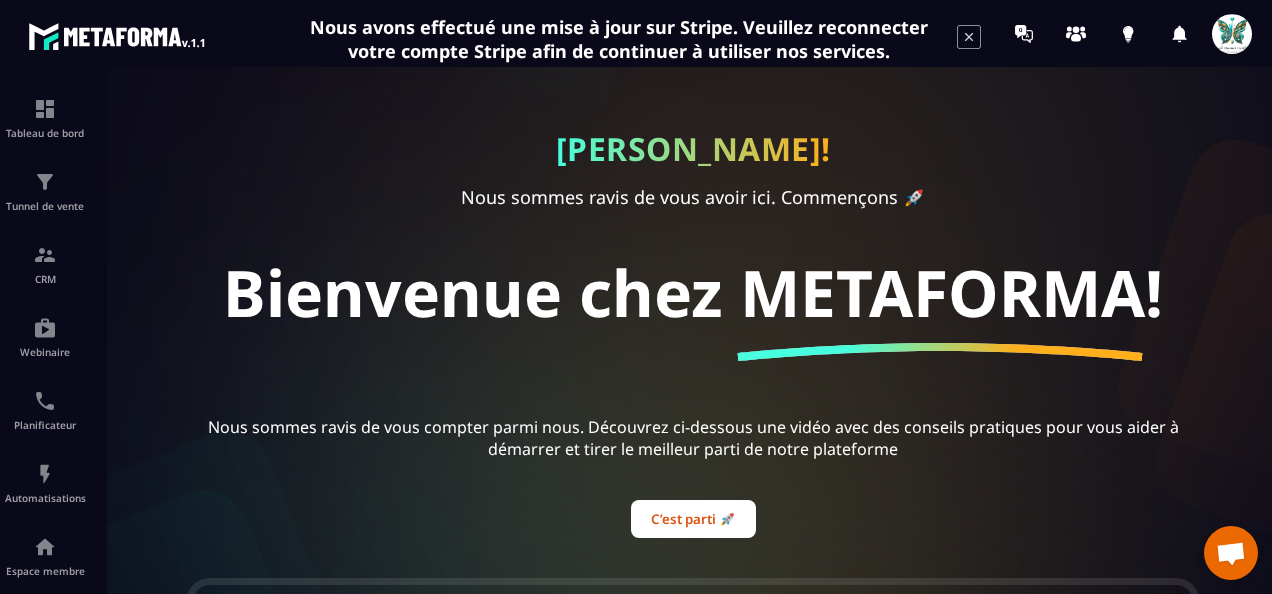 click at bounding box center [693, 340] 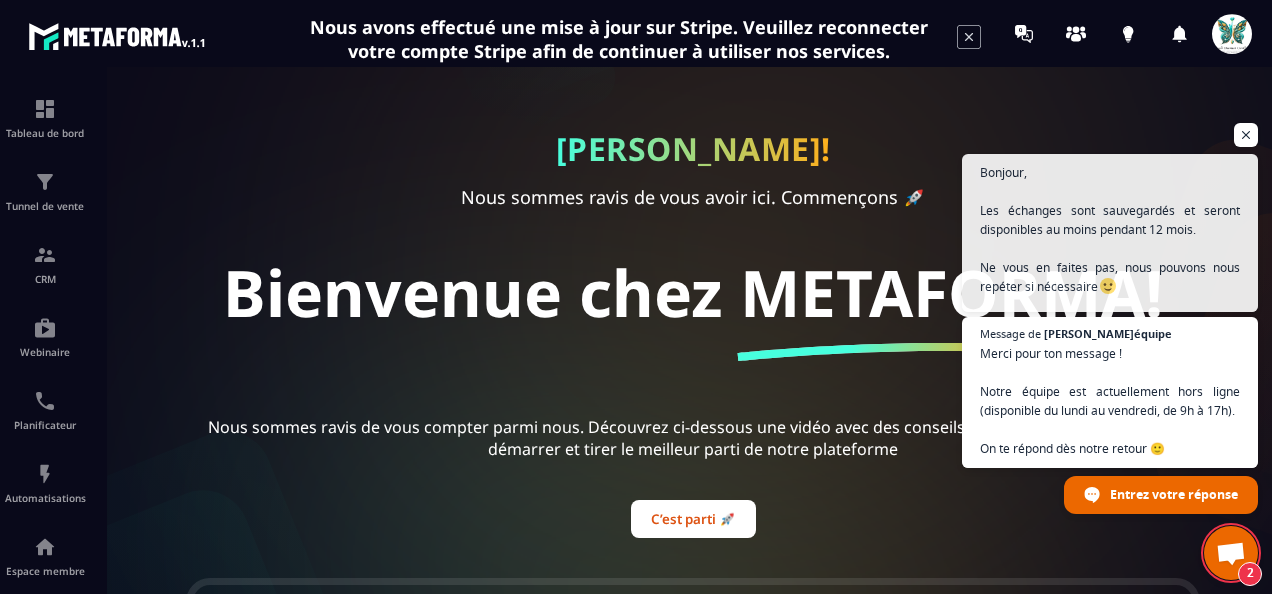 click at bounding box center (693, 340) 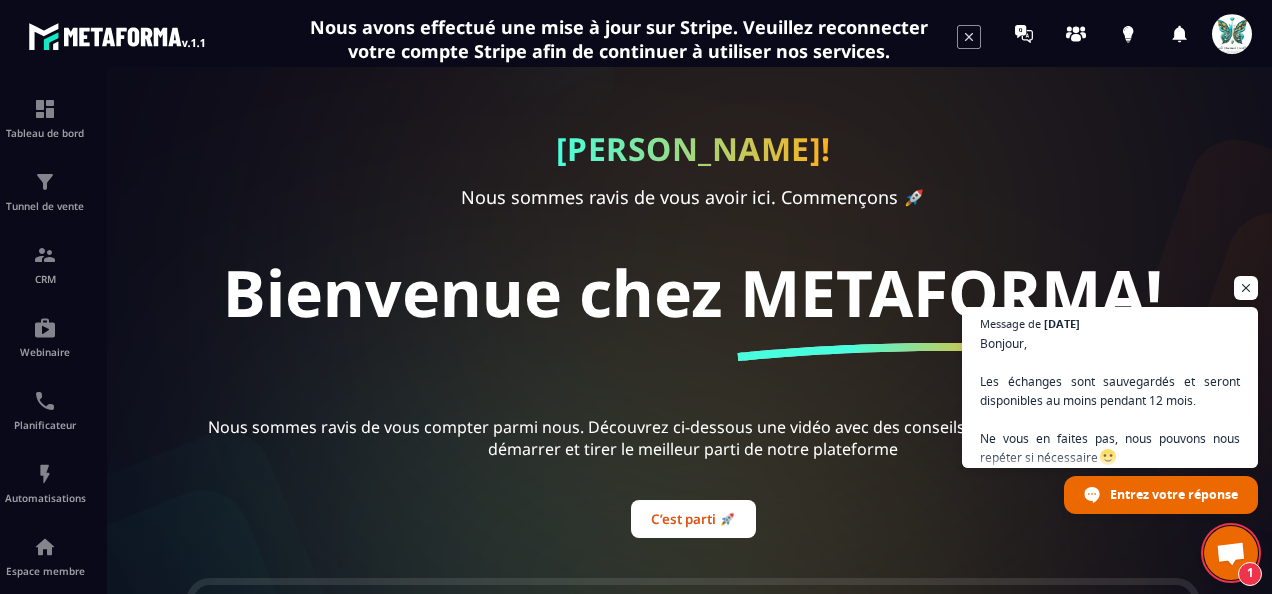 click at bounding box center [1231, 555] 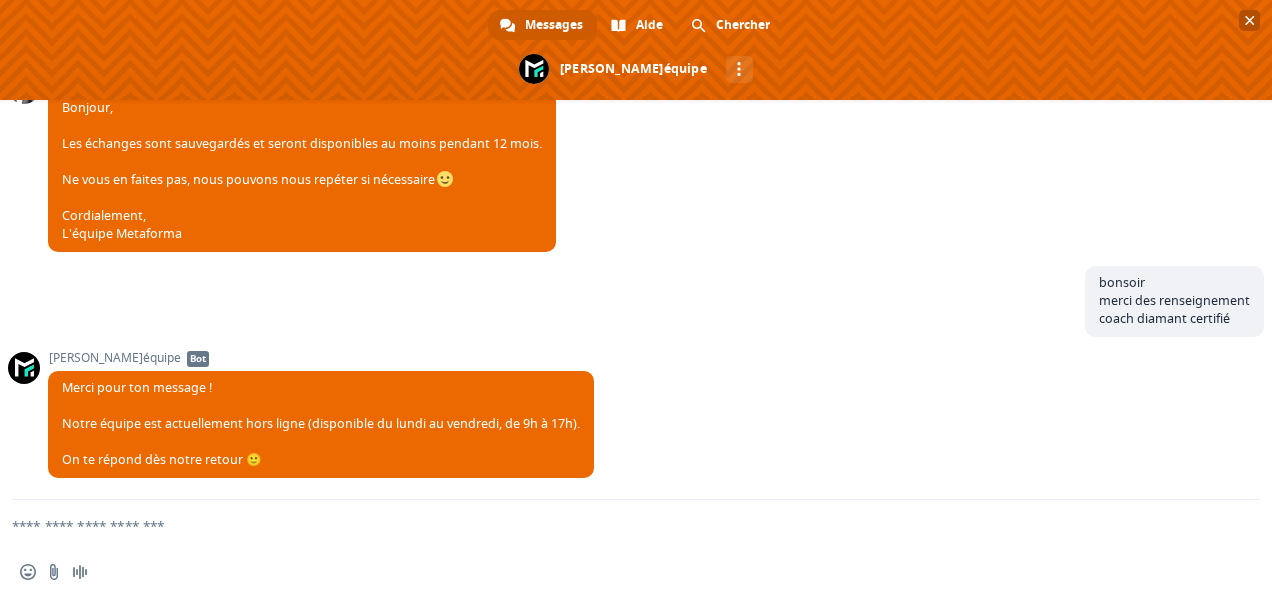 scroll, scrollTop: 4137, scrollLeft: 0, axis: vertical 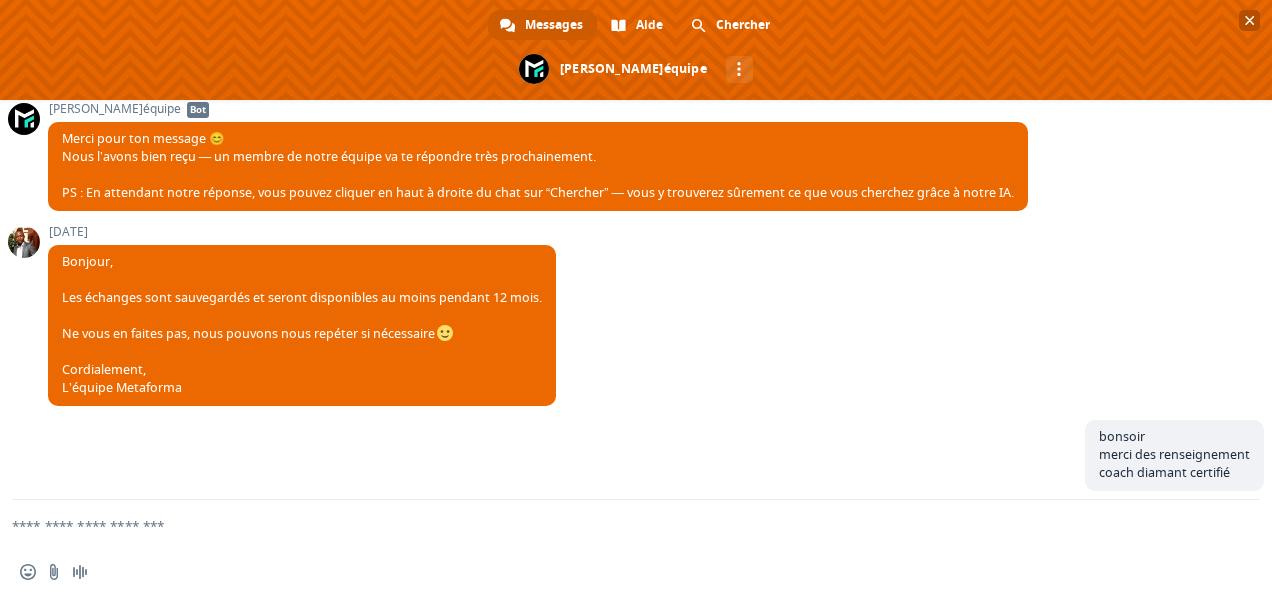 click at bounding box center (636, 50) 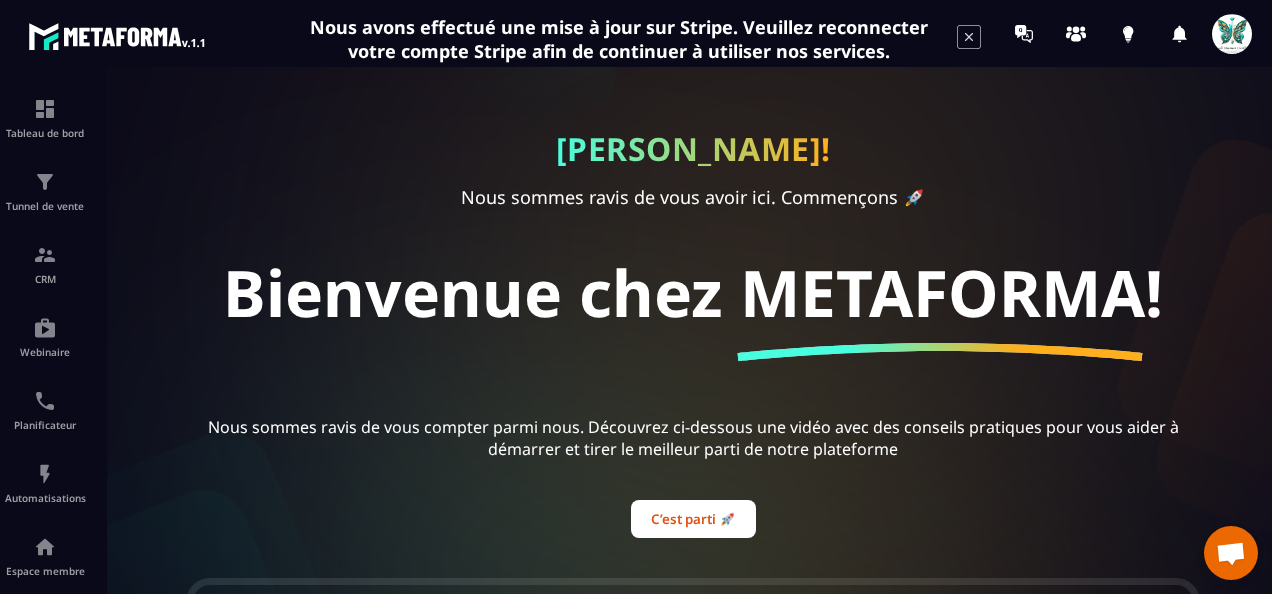 click on "[PERSON_NAME]!  Nous sommes ravis de vous avoir ici. Commençons 🚀 Bienvenue chez METAFORMA!  Nous sommes ravis de vous compter parmi nous. Découvrez ci-dessous une vidéo avec des conseils pratiques pour vous aider à démarrer et tirer le meilleur parti de notre plateforme C’est parti 🚀" at bounding box center (693, 330) 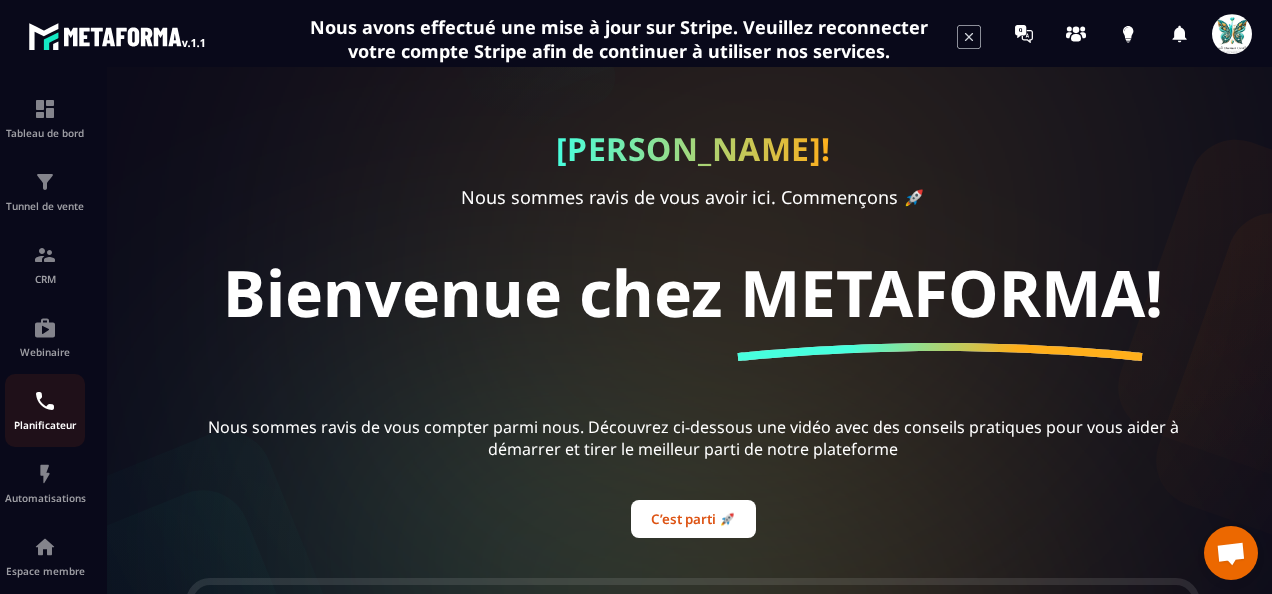 click at bounding box center [45, 401] 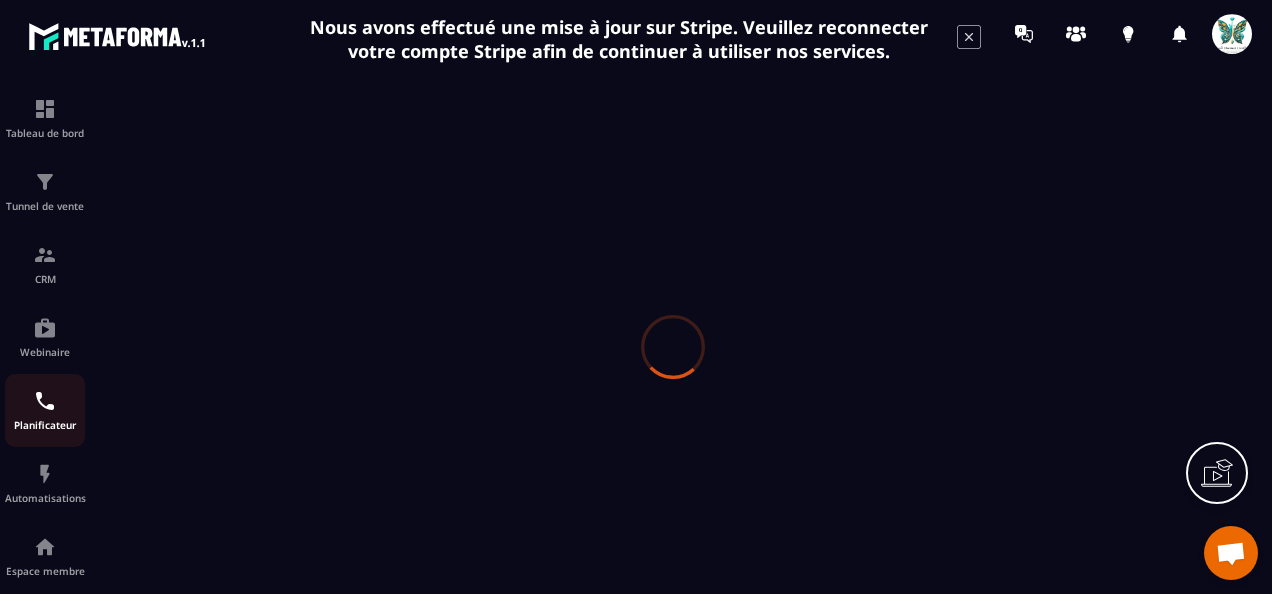scroll, scrollTop: 0, scrollLeft: 0, axis: both 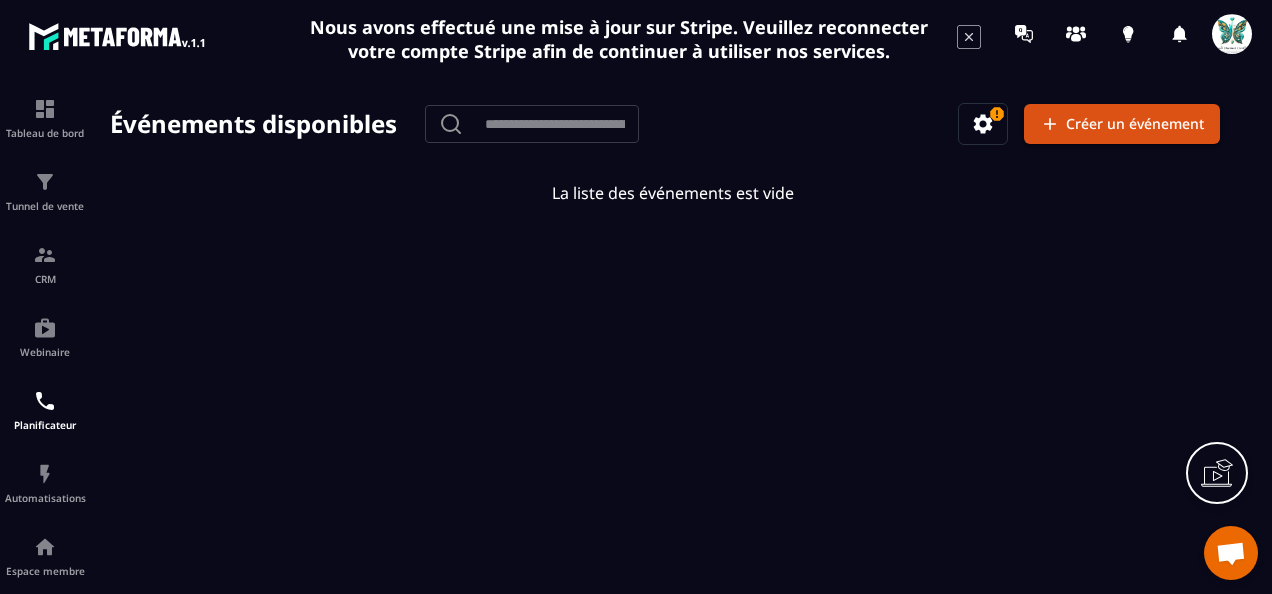 click at bounding box center [1232, 34] 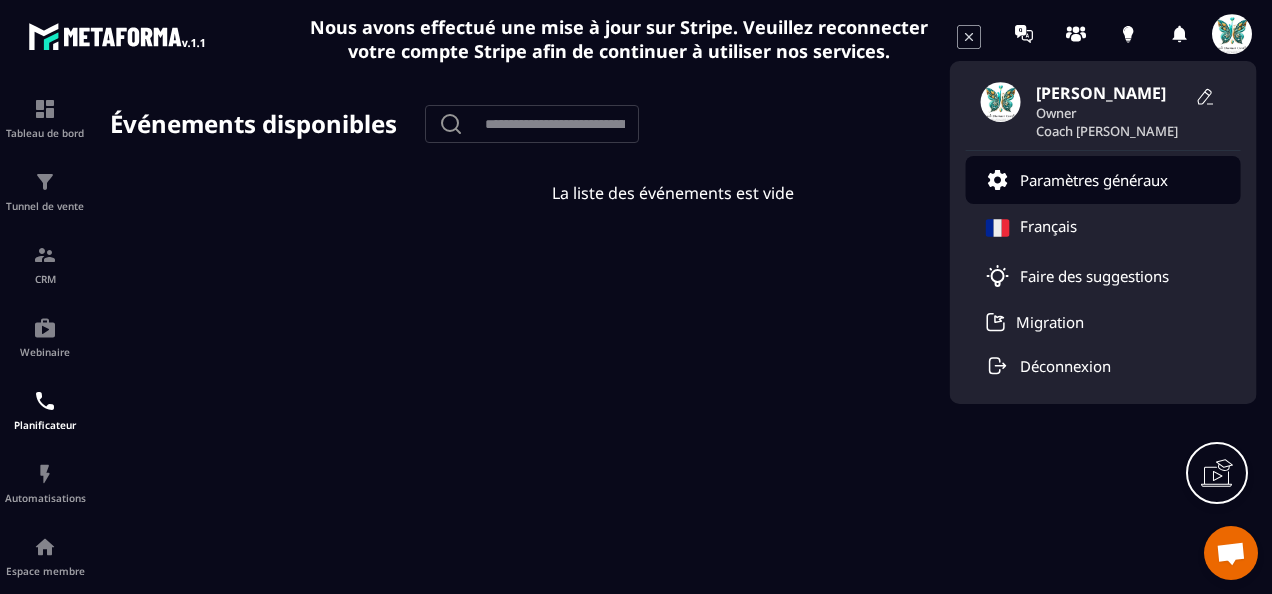 click on "Paramètres généraux" at bounding box center (1094, 180) 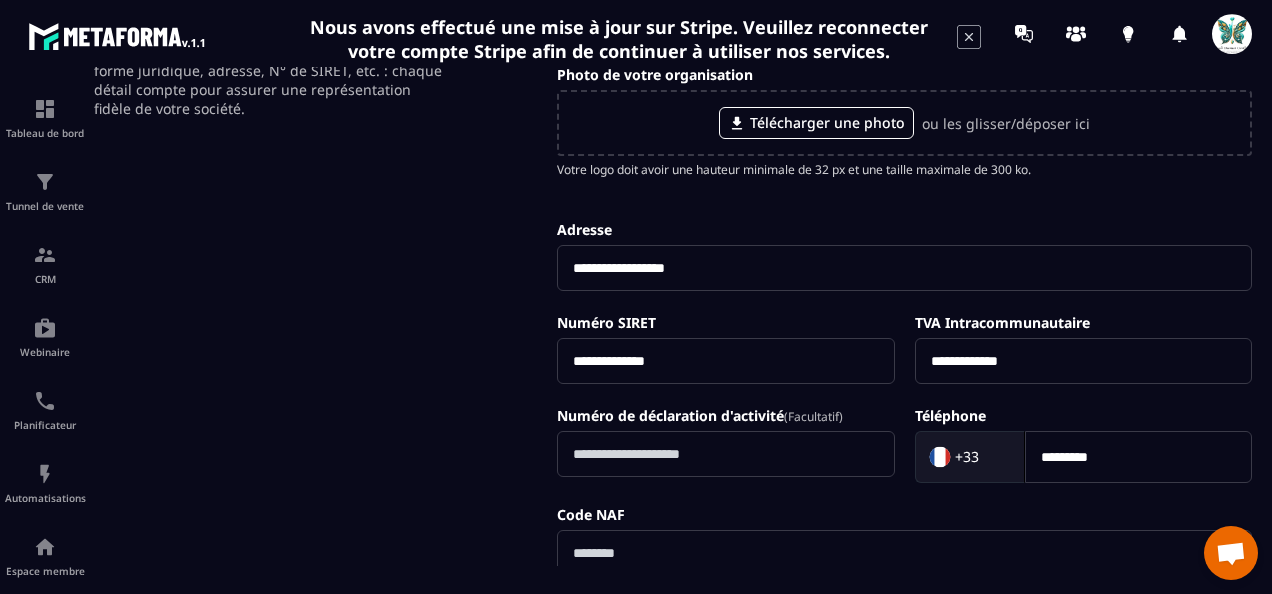 scroll, scrollTop: 100, scrollLeft: 0, axis: vertical 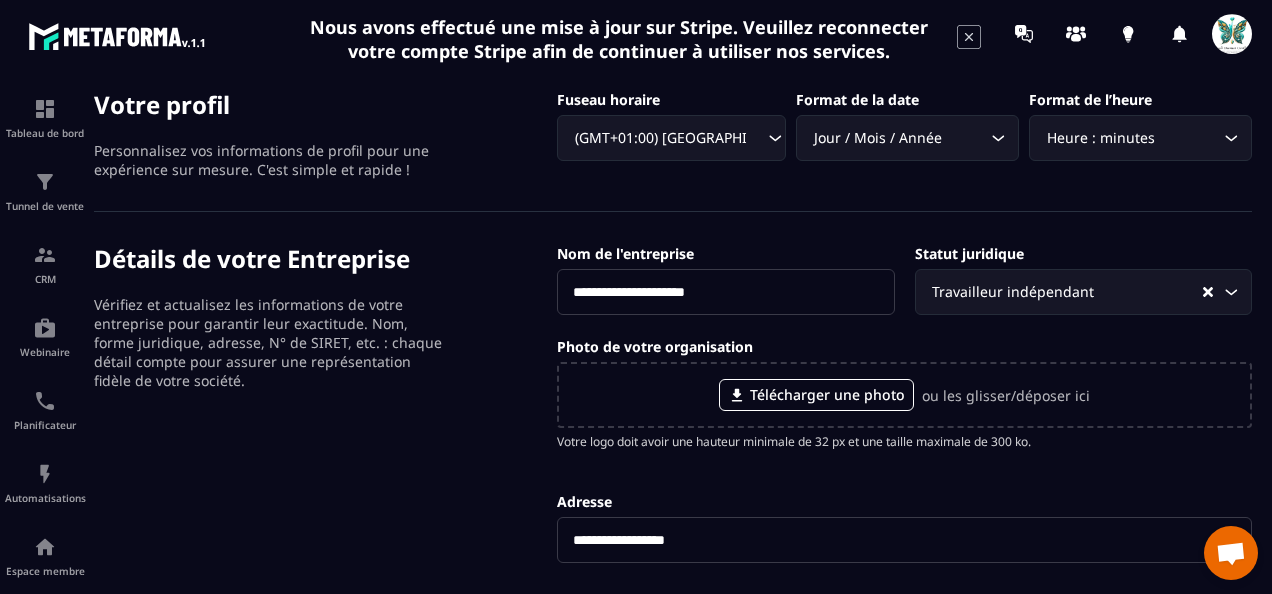 click at bounding box center [1232, 34] 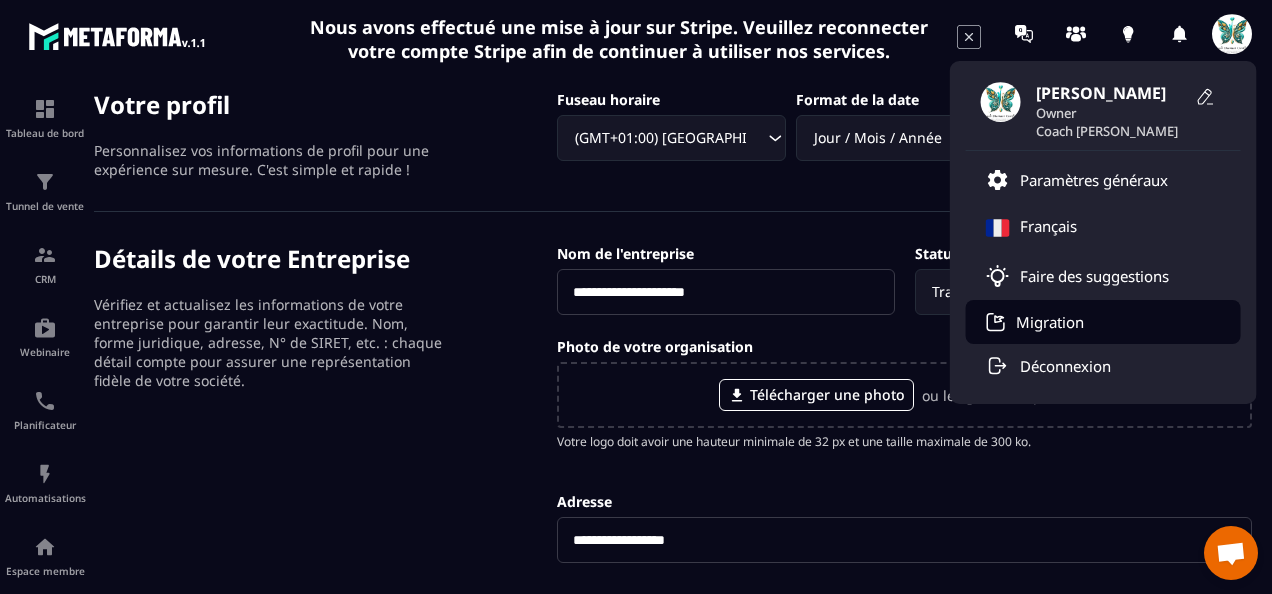click on "Migration" at bounding box center (1050, 322) 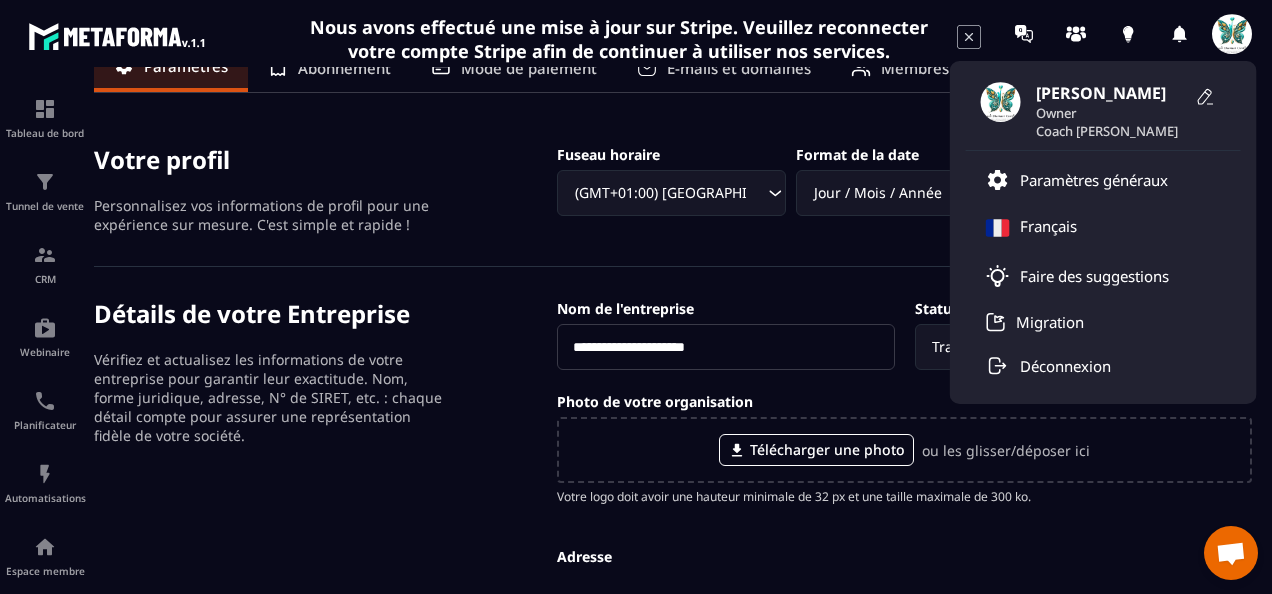 scroll, scrollTop: 0, scrollLeft: 0, axis: both 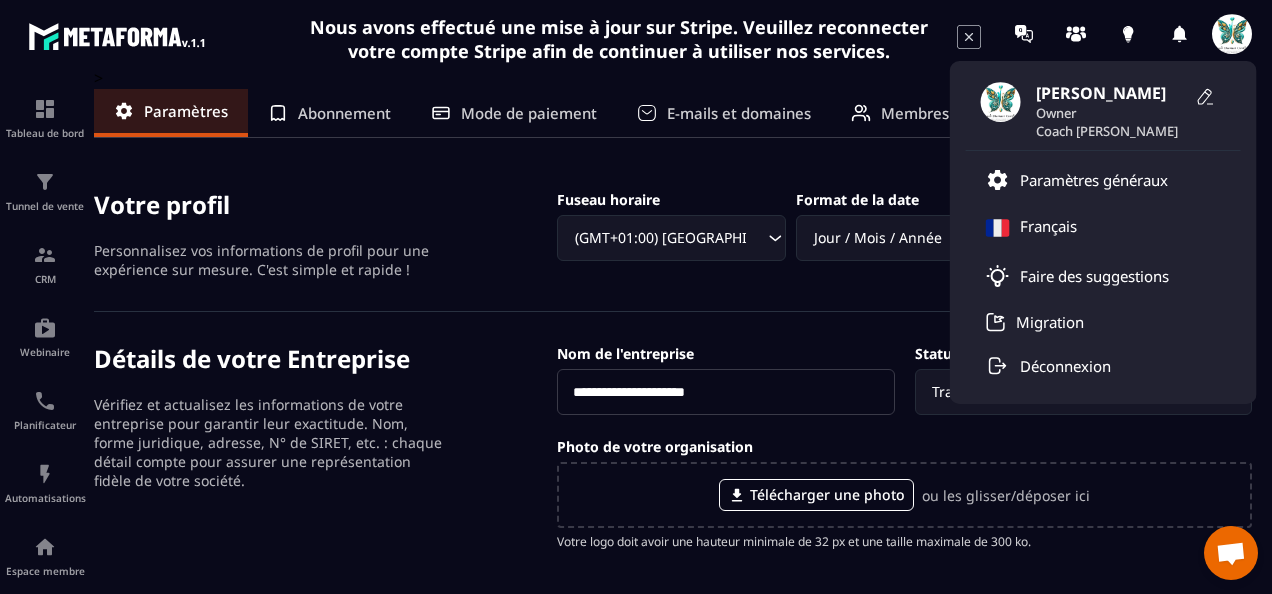 click on "Membres" at bounding box center (915, 113) 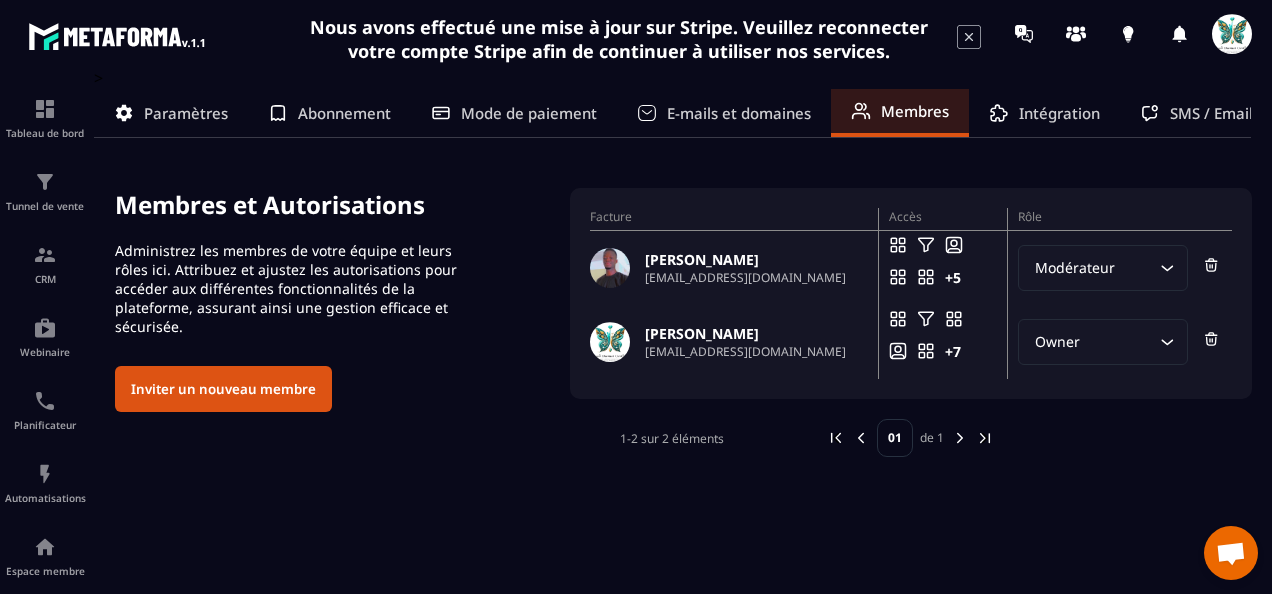 click at bounding box center (1231, 555) 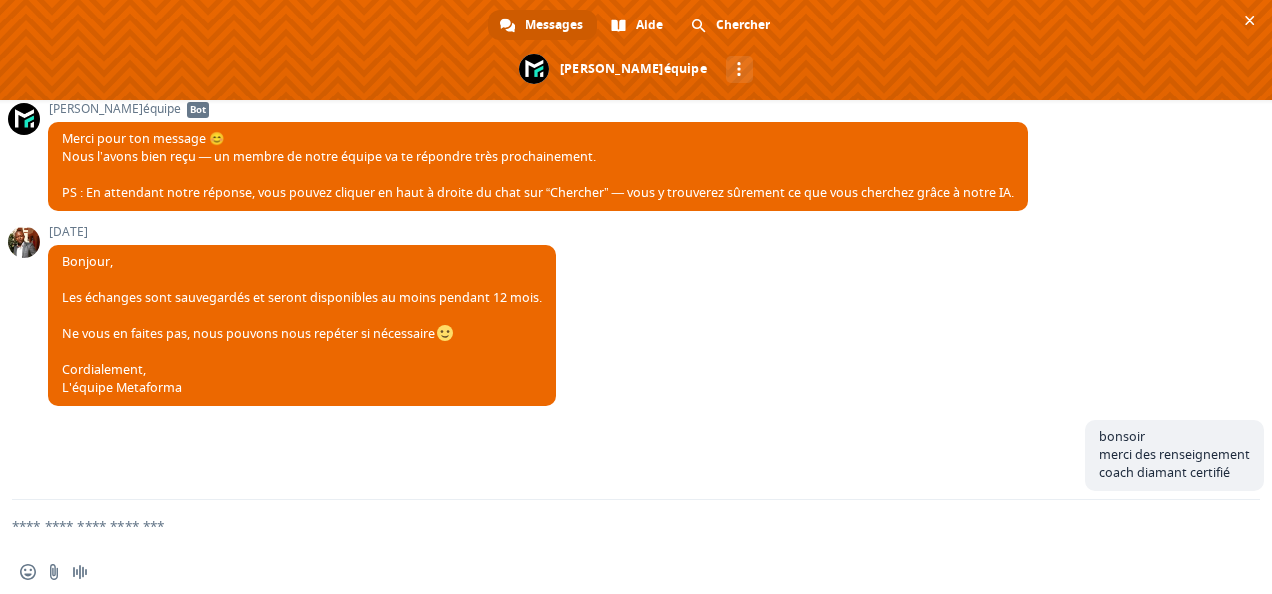 scroll, scrollTop: 4377, scrollLeft: 0, axis: vertical 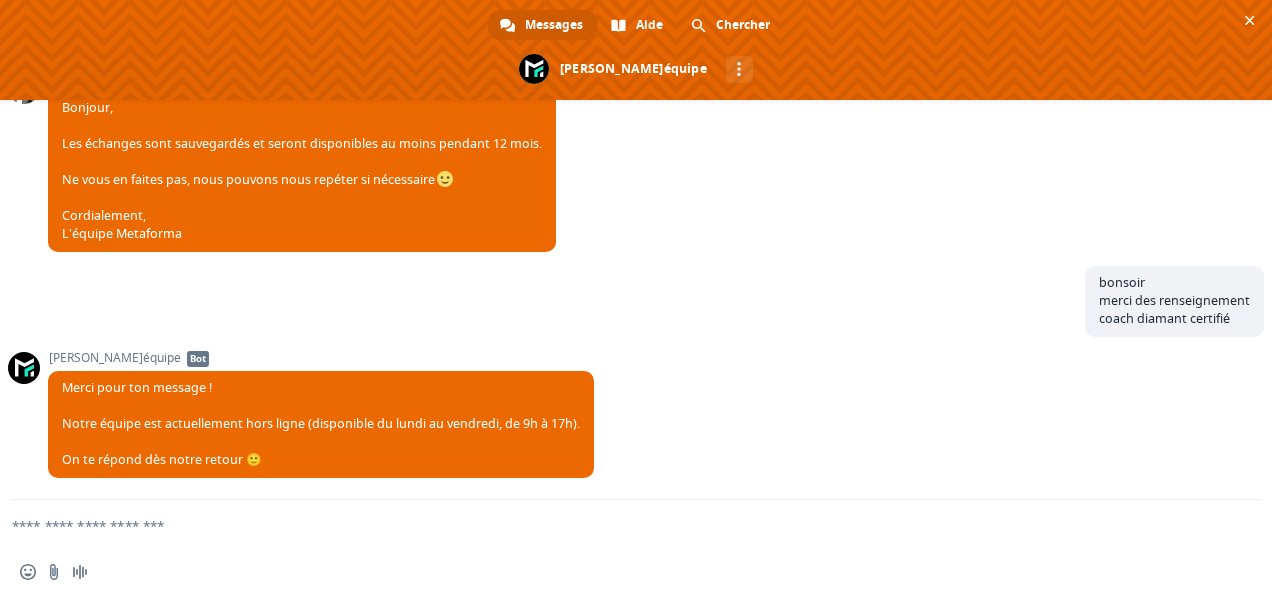 click on "Insérer un emoji Envoyer un fichier Message audio" at bounding box center [636, 572] 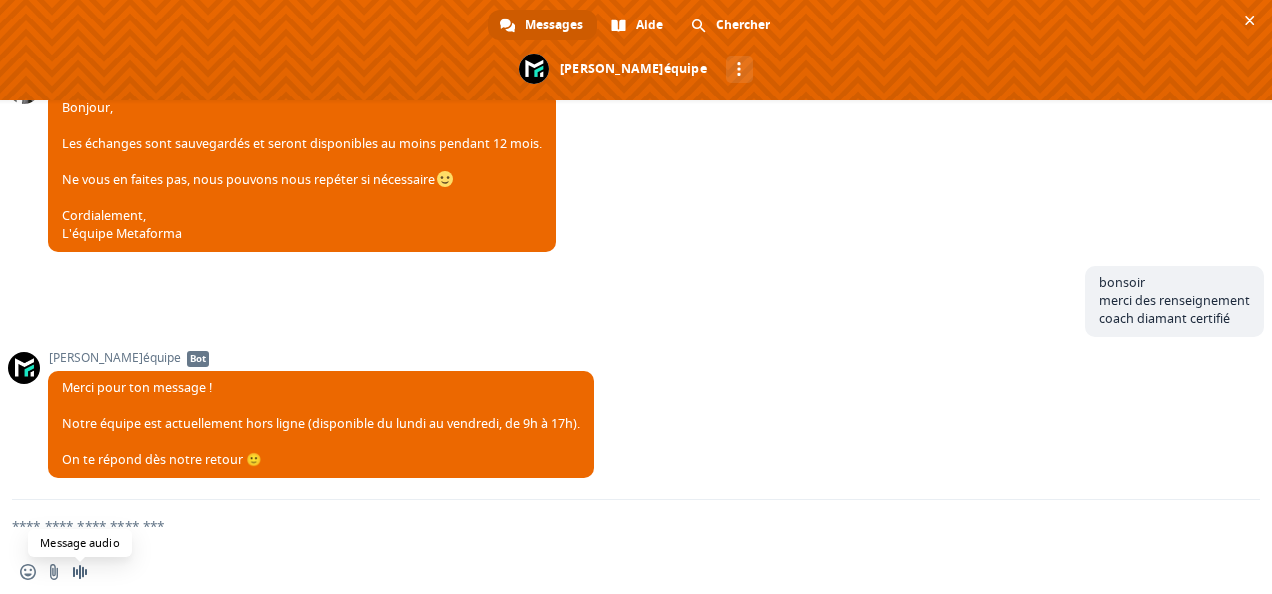 click at bounding box center (80, 572) 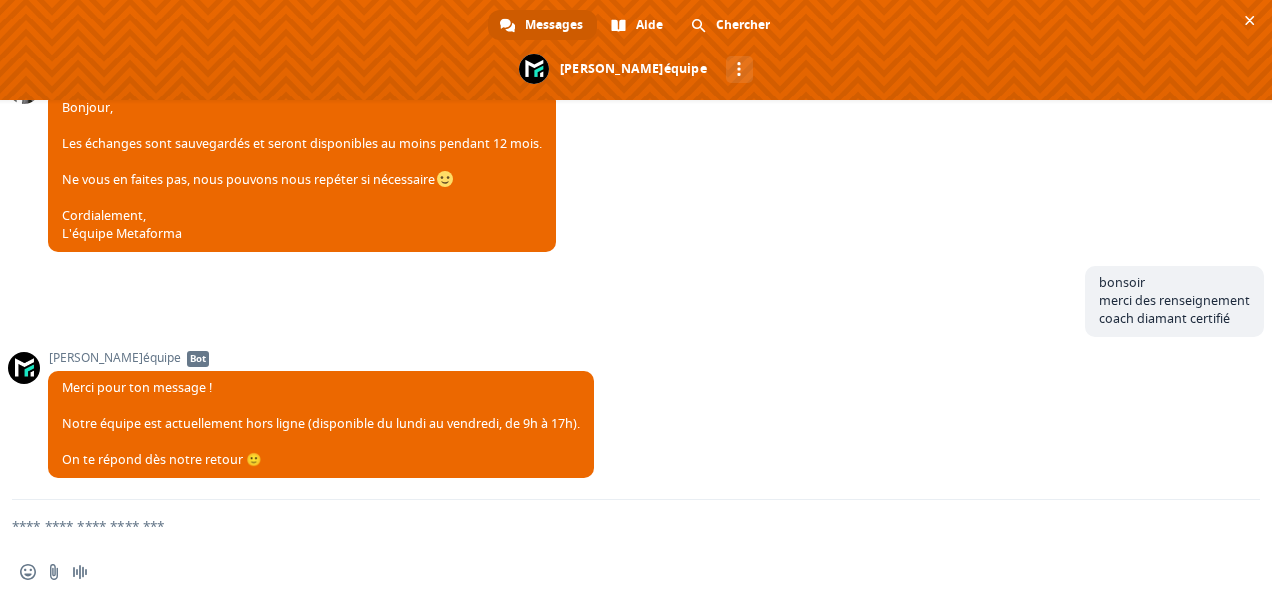 click at bounding box center (612, 525) 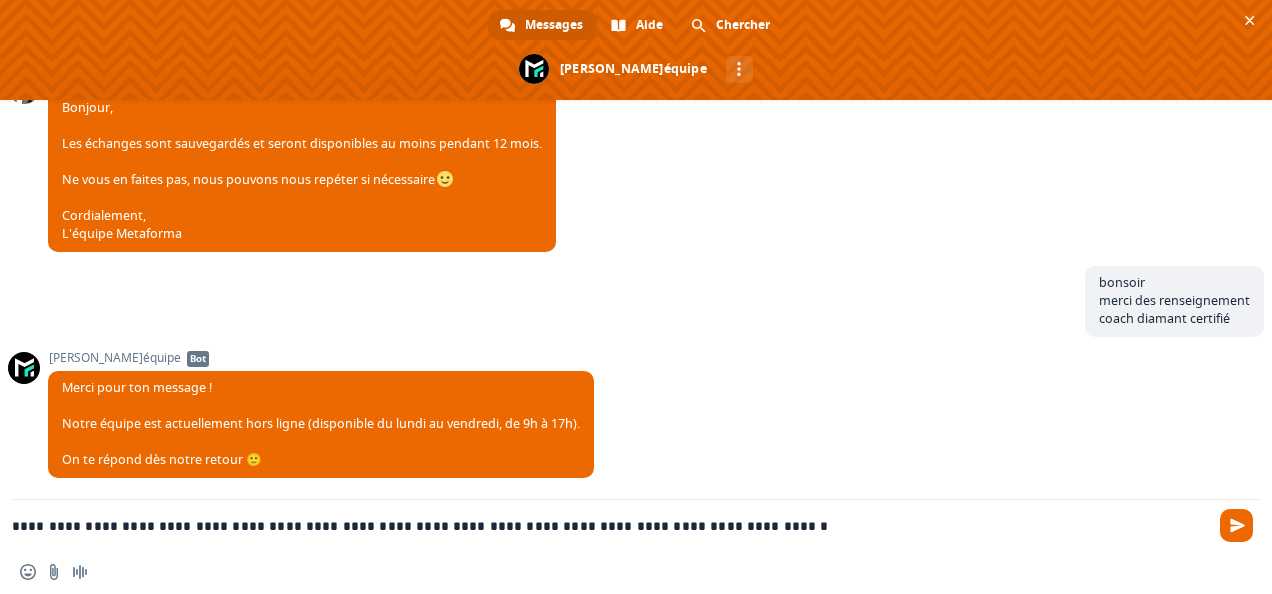 drag, startPoint x: 14, startPoint y: 521, endPoint x: 745, endPoint y: 521, distance: 731 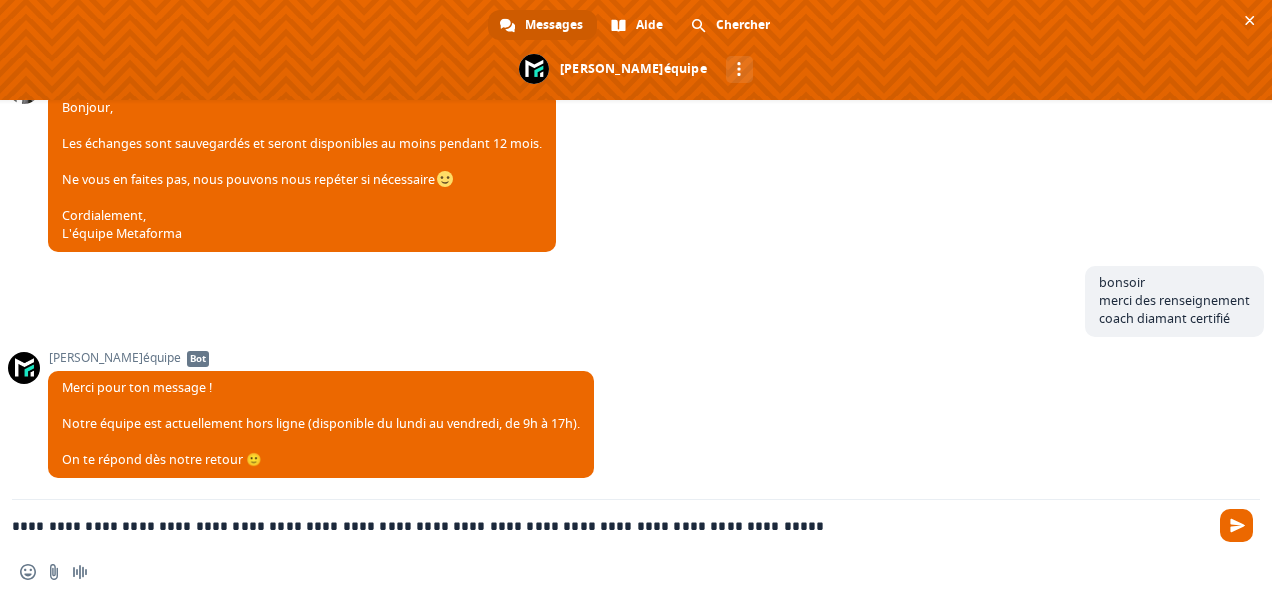 click on "**********" at bounding box center (612, 525) 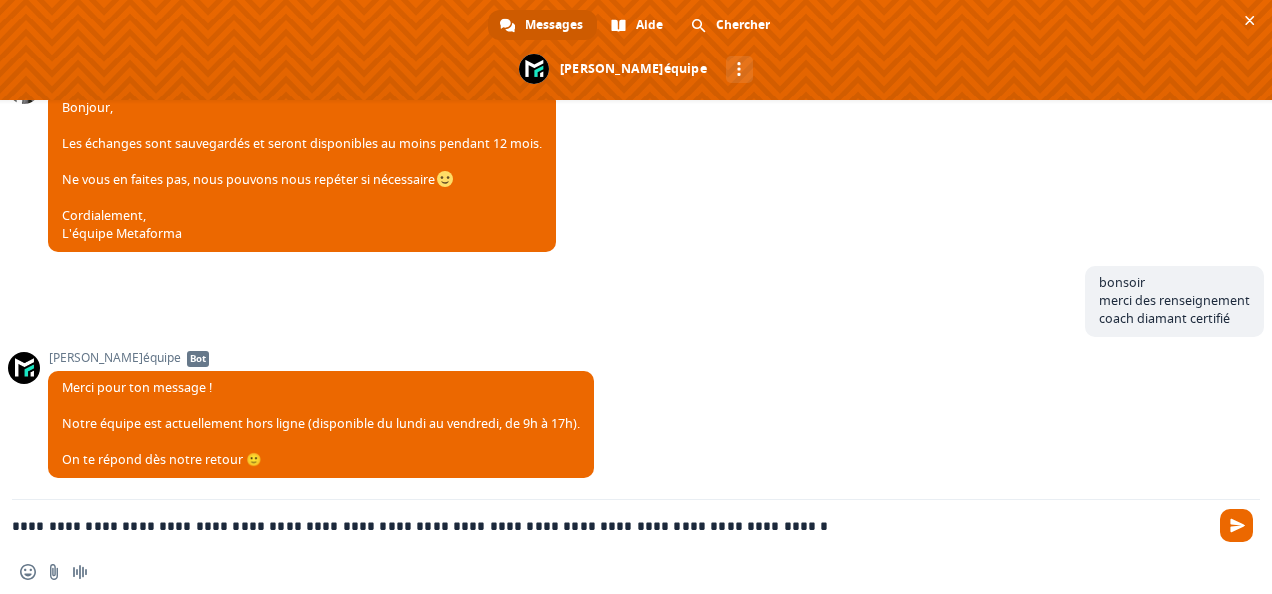 click on "**********" at bounding box center (612, 525) 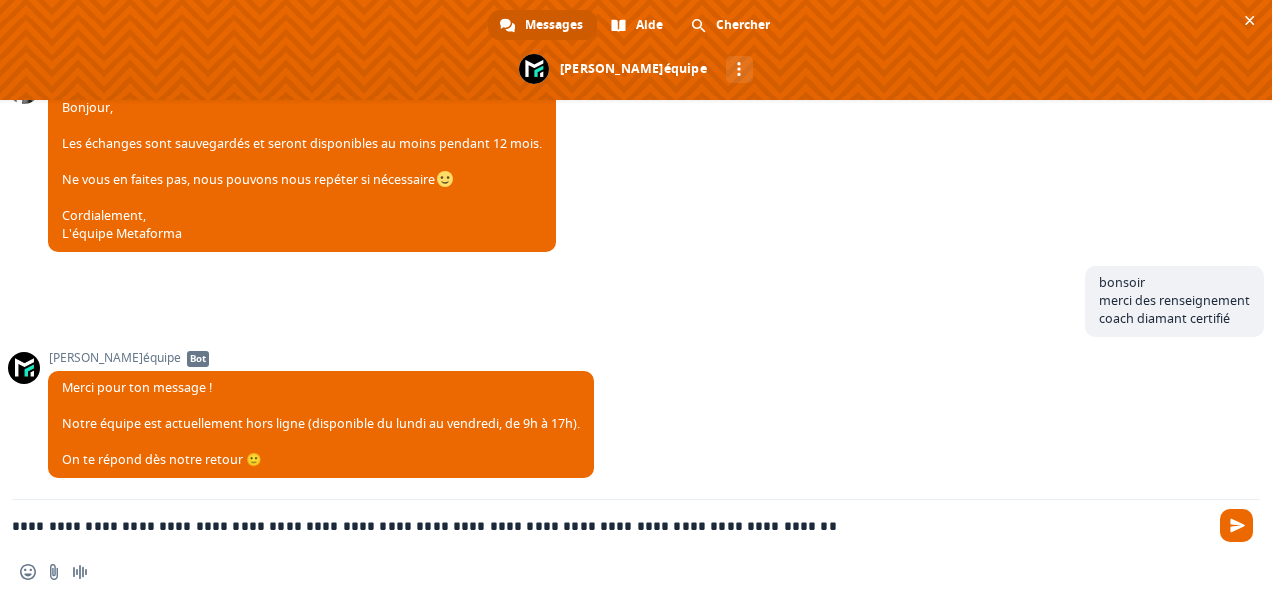 click on "**********" at bounding box center [612, 525] 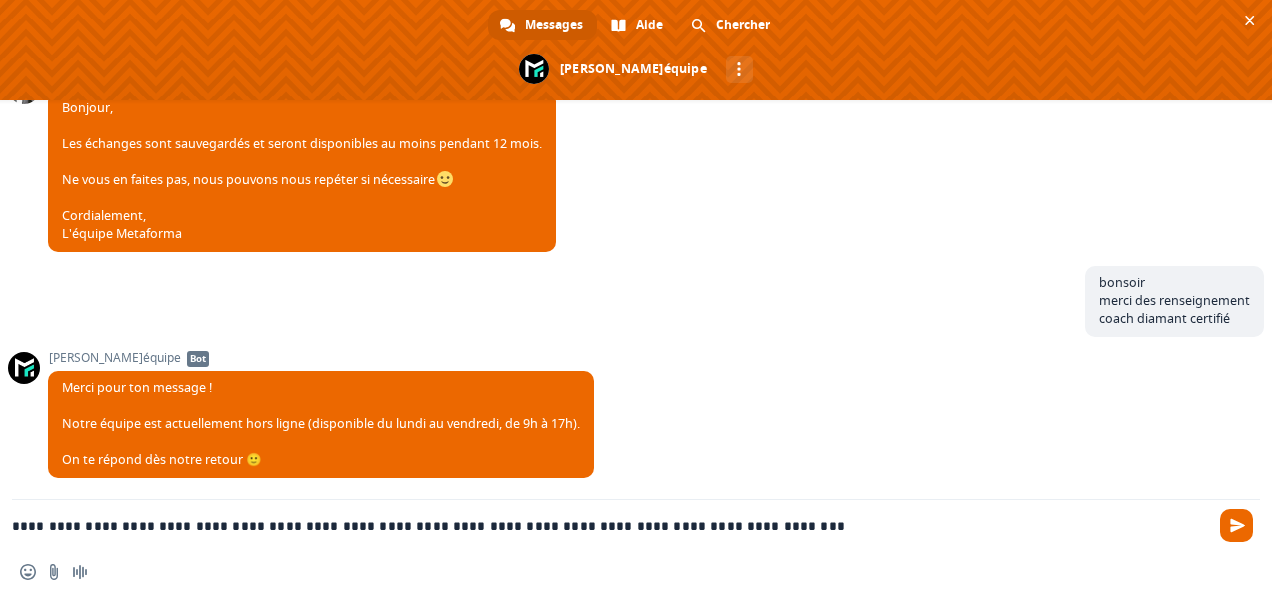 drag, startPoint x: 536, startPoint y: 532, endPoint x: 465, endPoint y: 518, distance: 72.36712 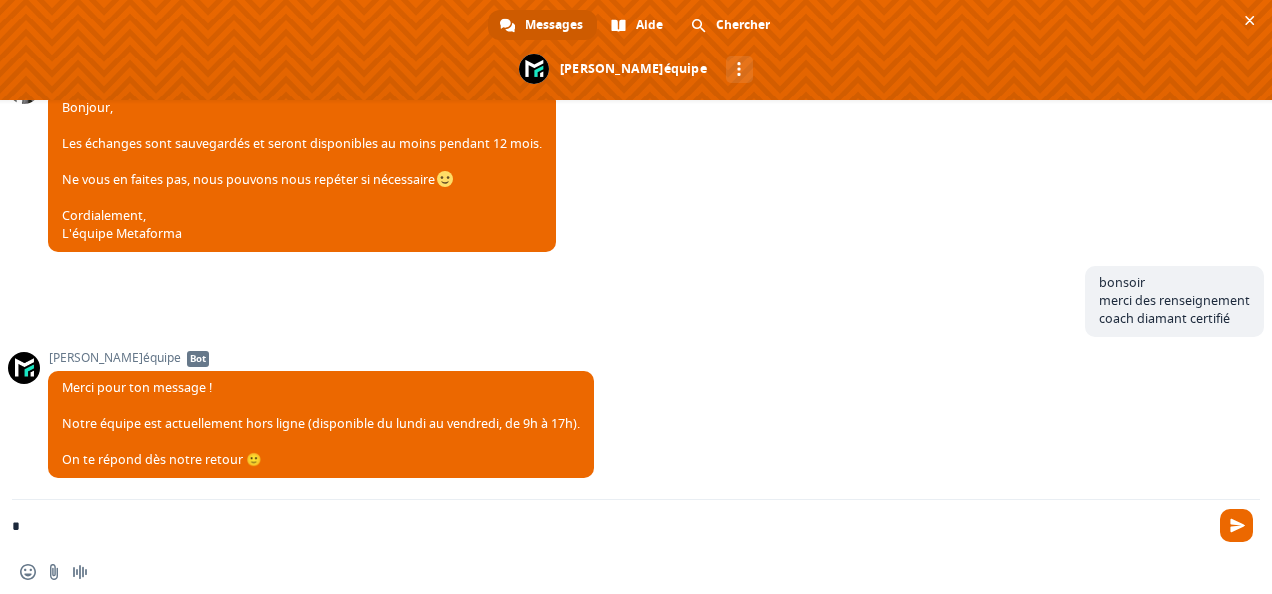 click on "*" at bounding box center (612, 525) 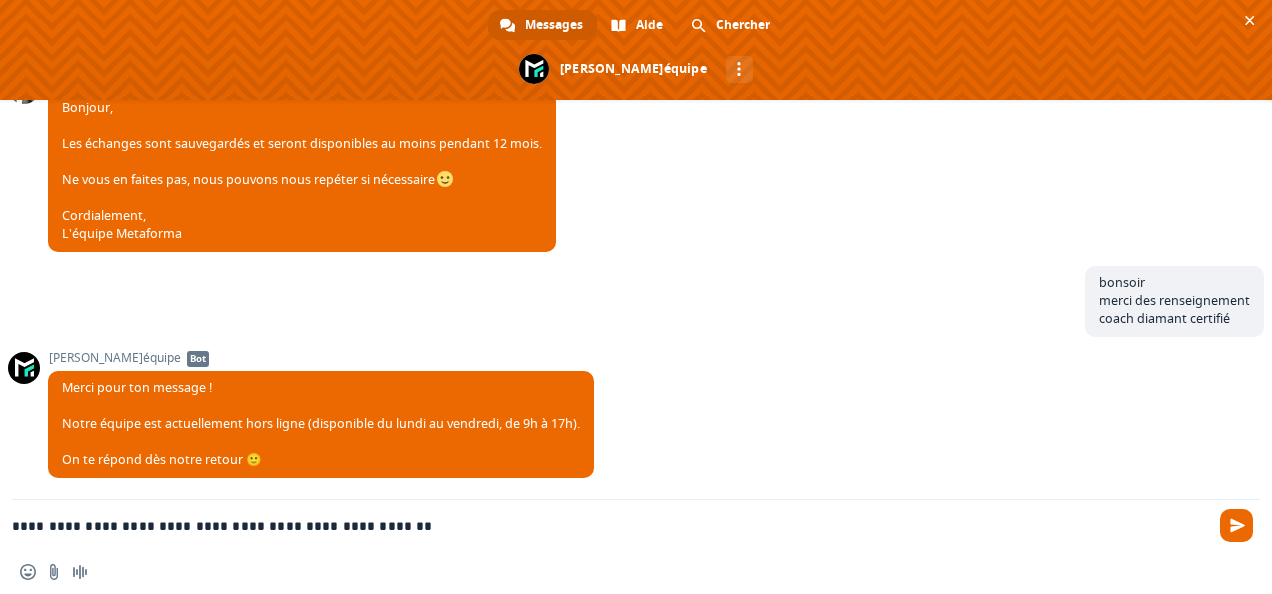 scroll, scrollTop: 0, scrollLeft: 0, axis: both 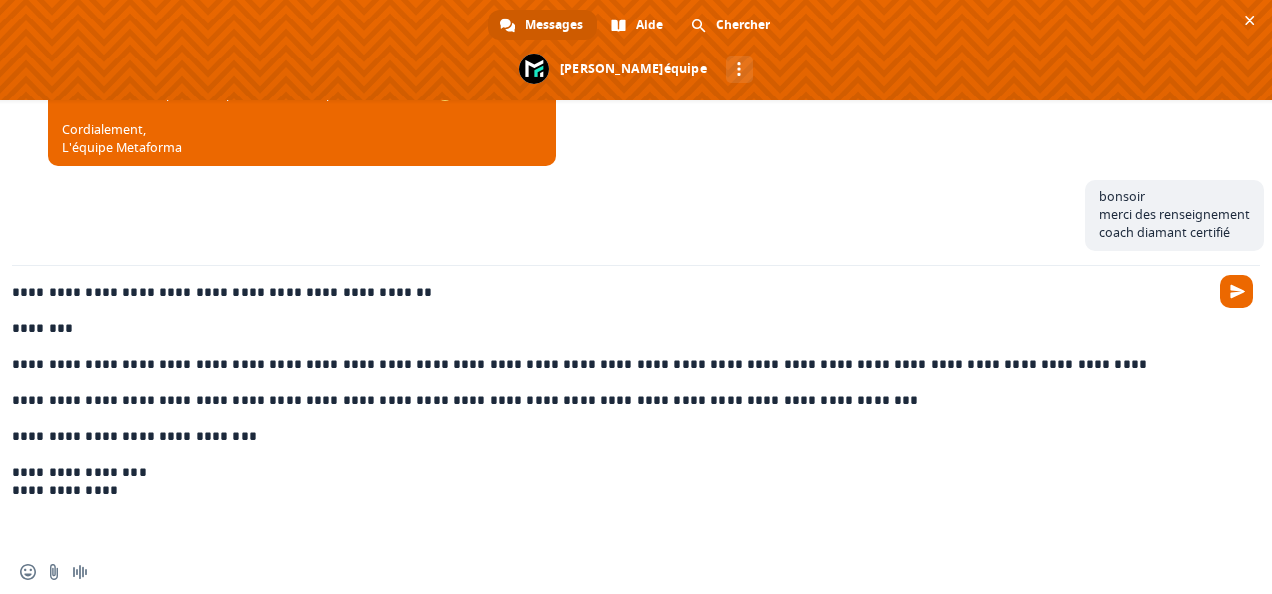 click on "**********" at bounding box center [612, 408] 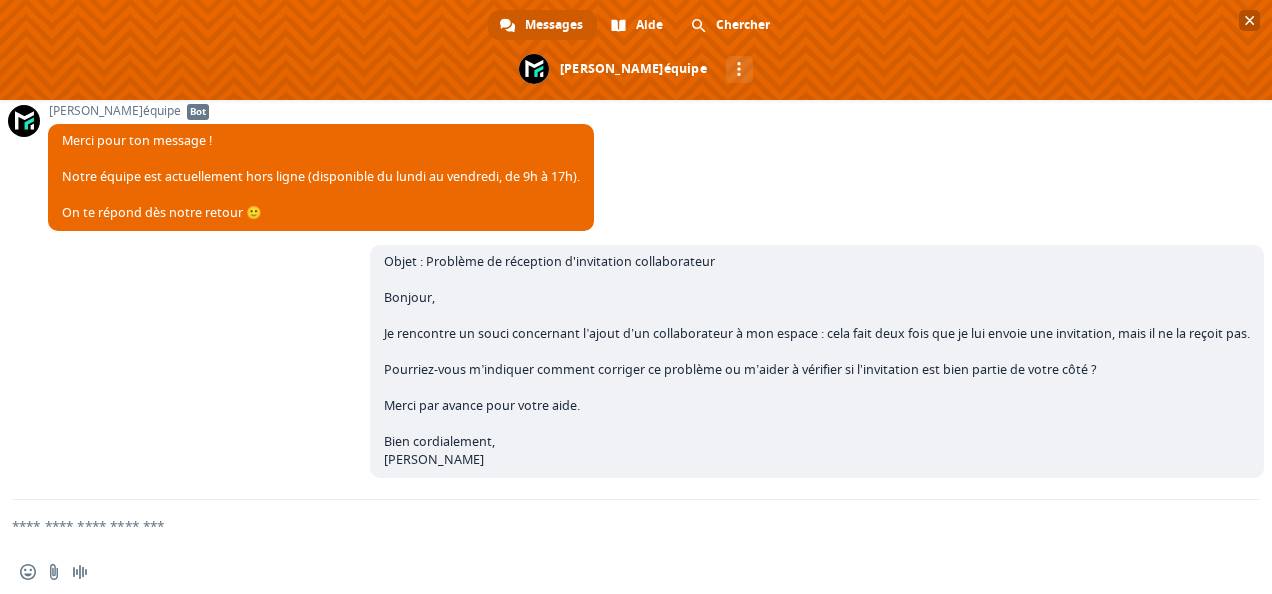 scroll, scrollTop: 4777, scrollLeft: 0, axis: vertical 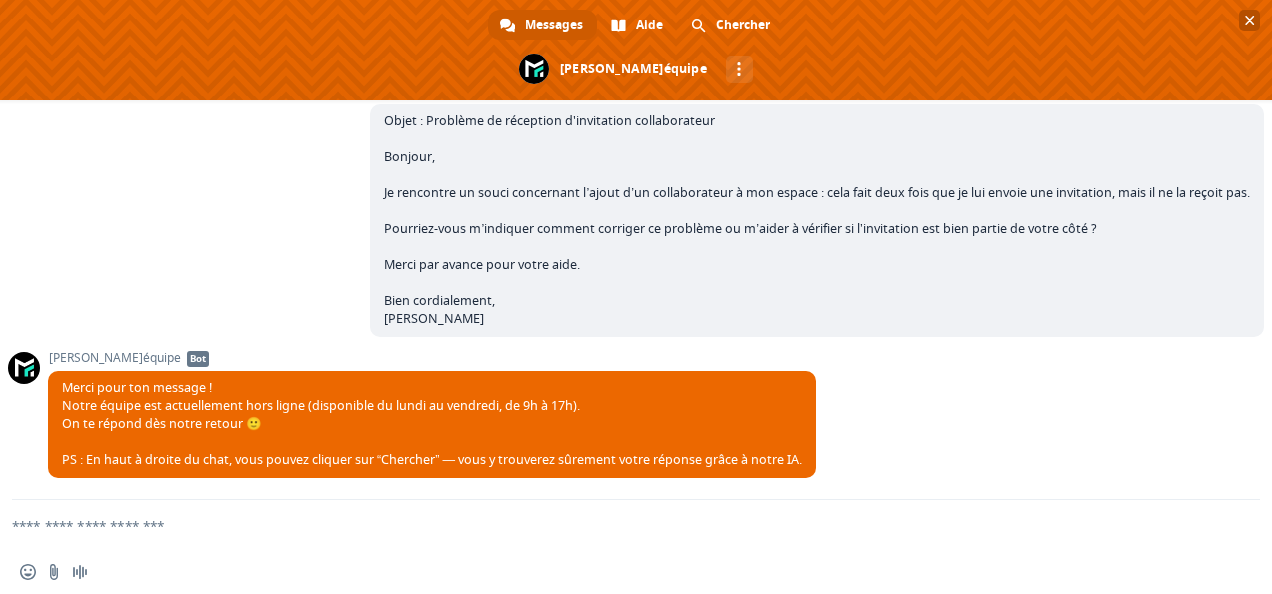 type 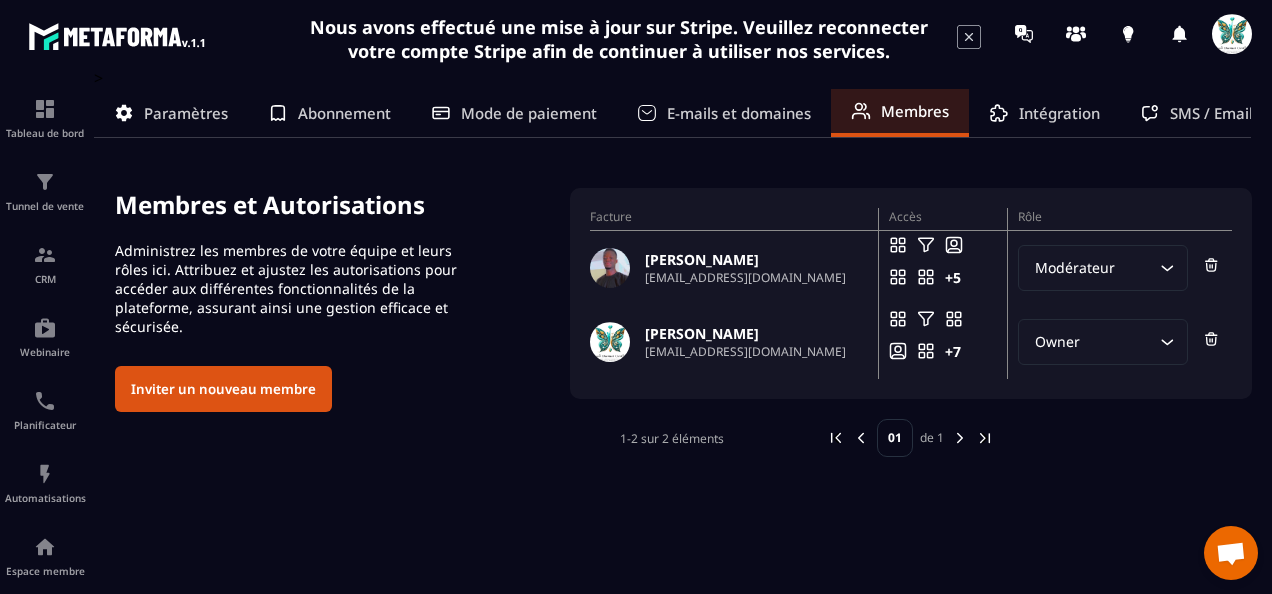 click at bounding box center [1231, 553] 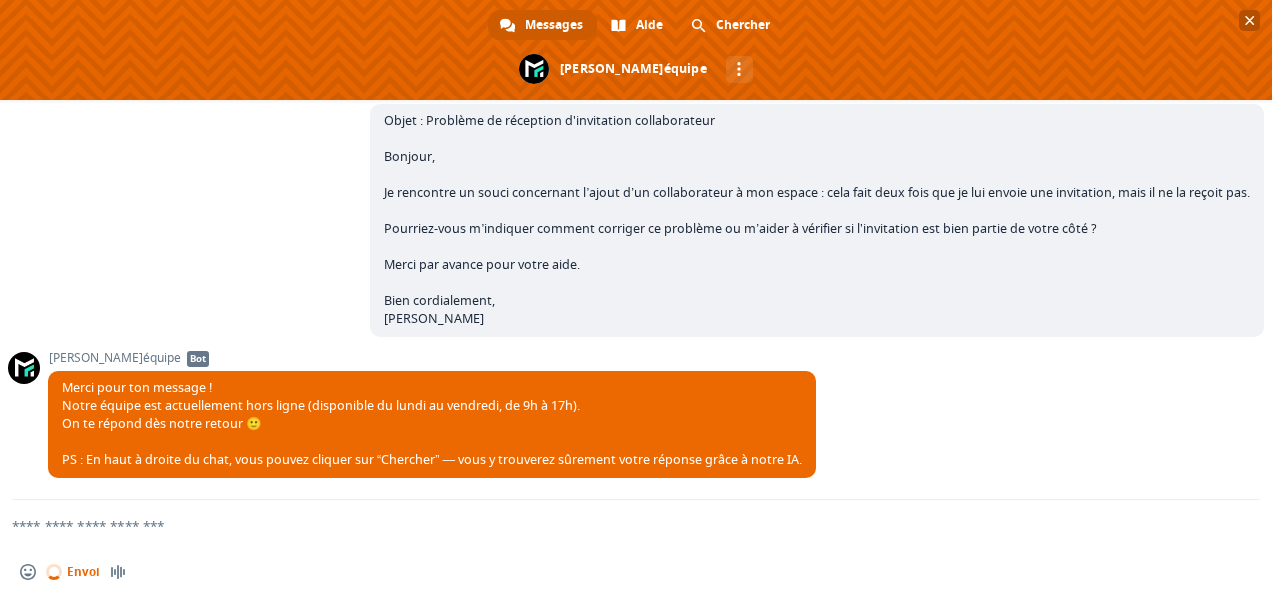 type 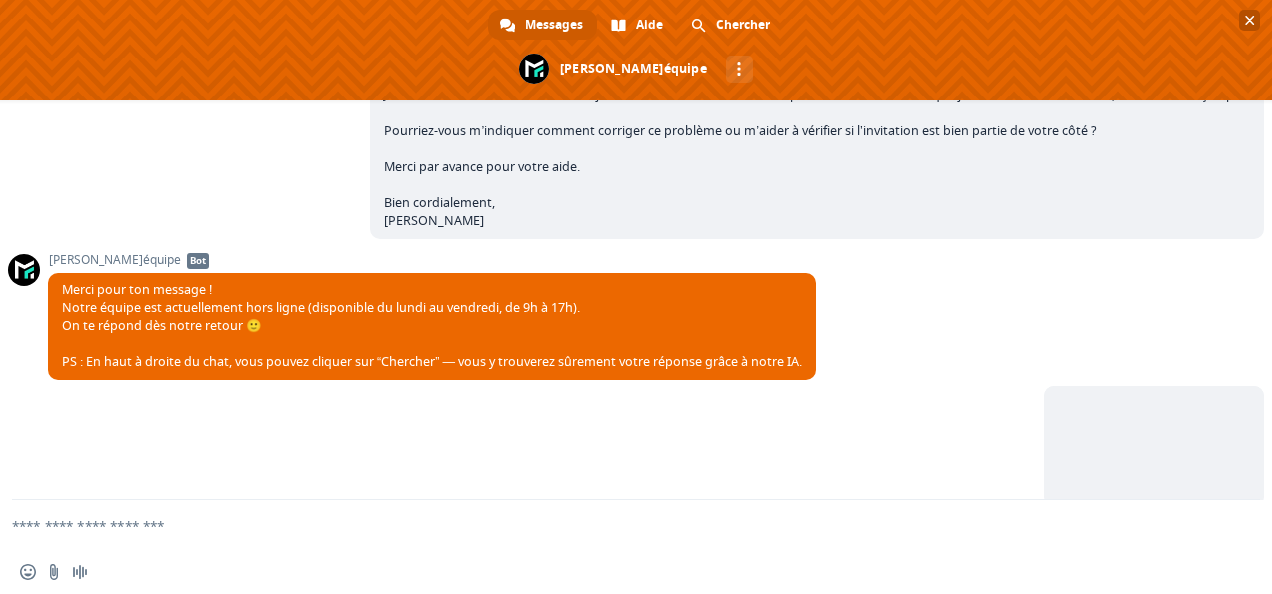 scroll, scrollTop: 4911, scrollLeft: 0, axis: vertical 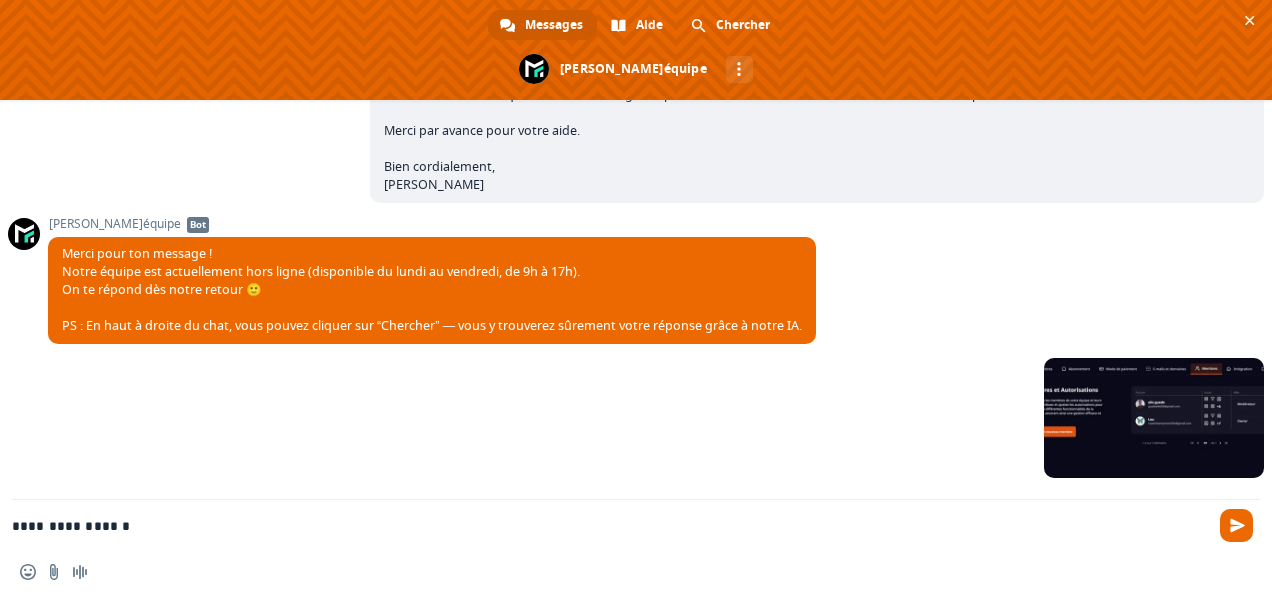 type on "**********" 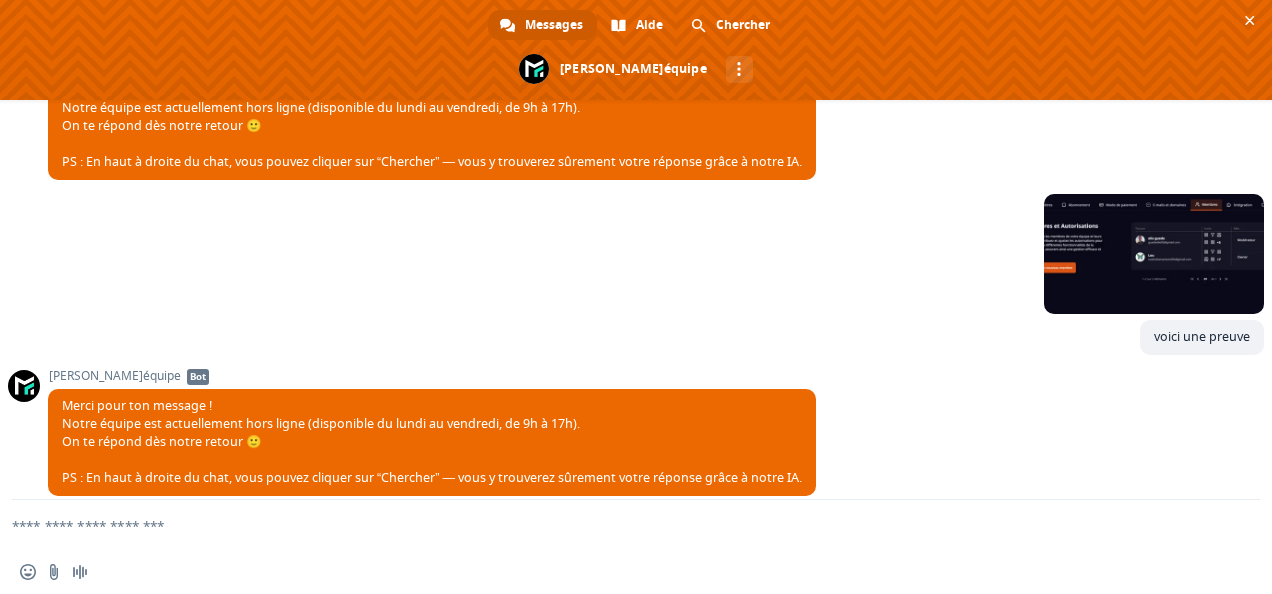 scroll, scrollTop: 5097, scrollLeft: 0, axis: vertical 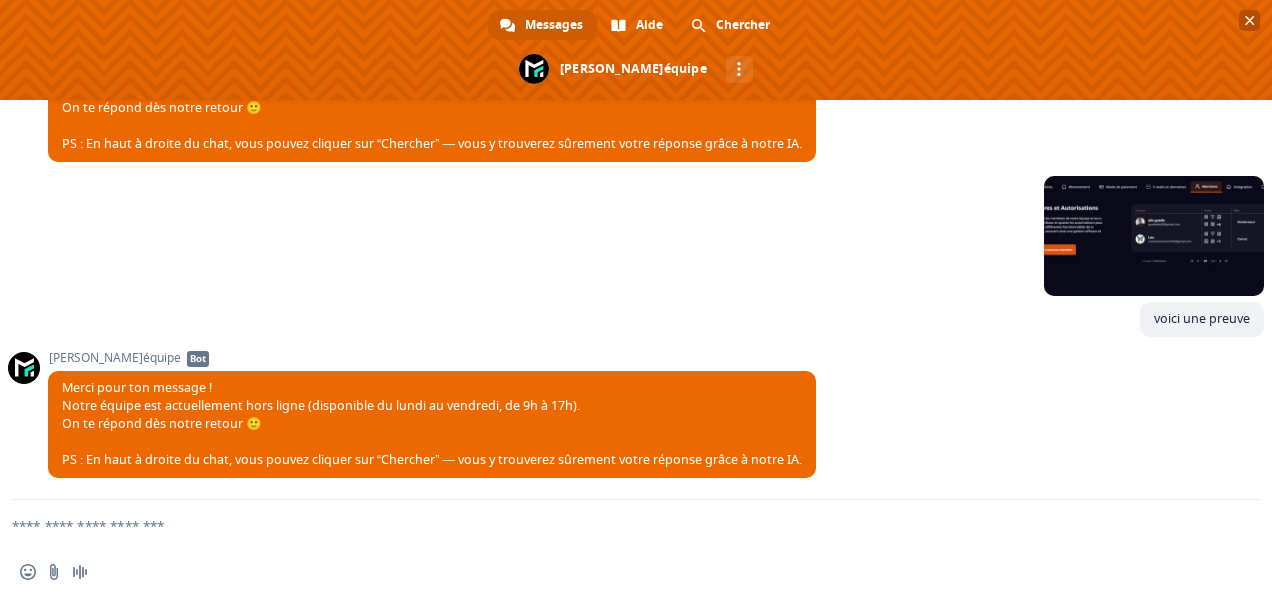 click at bounding box center (636, 50) 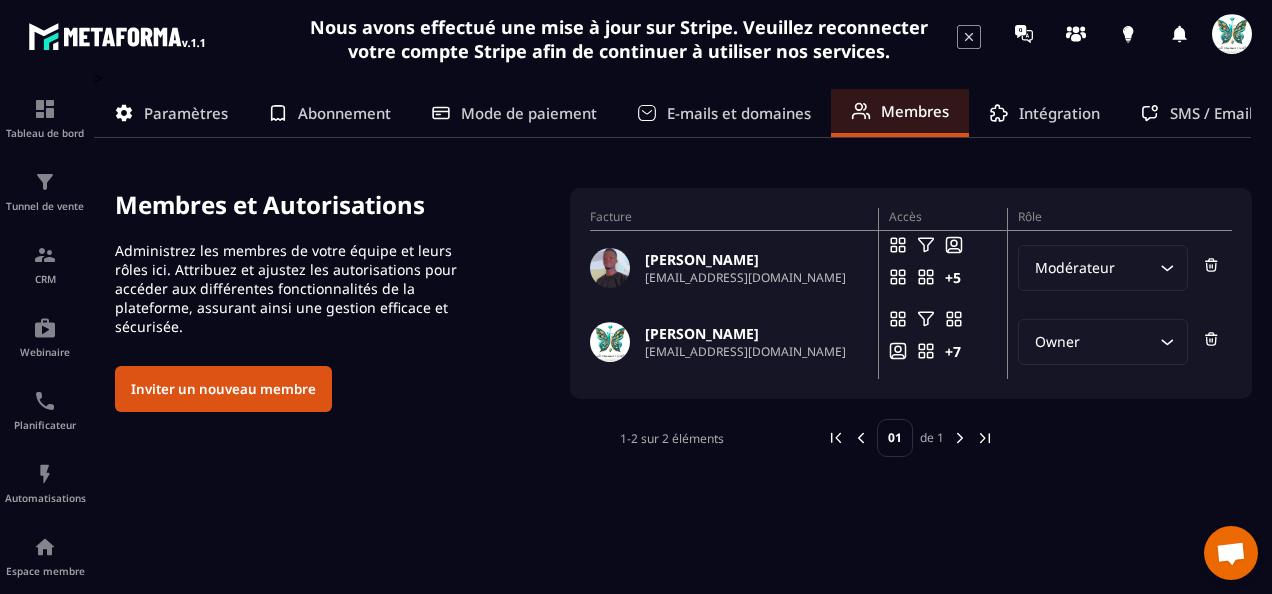 click on "Inviter un nouveau membre" at bounding box center (223, 389) 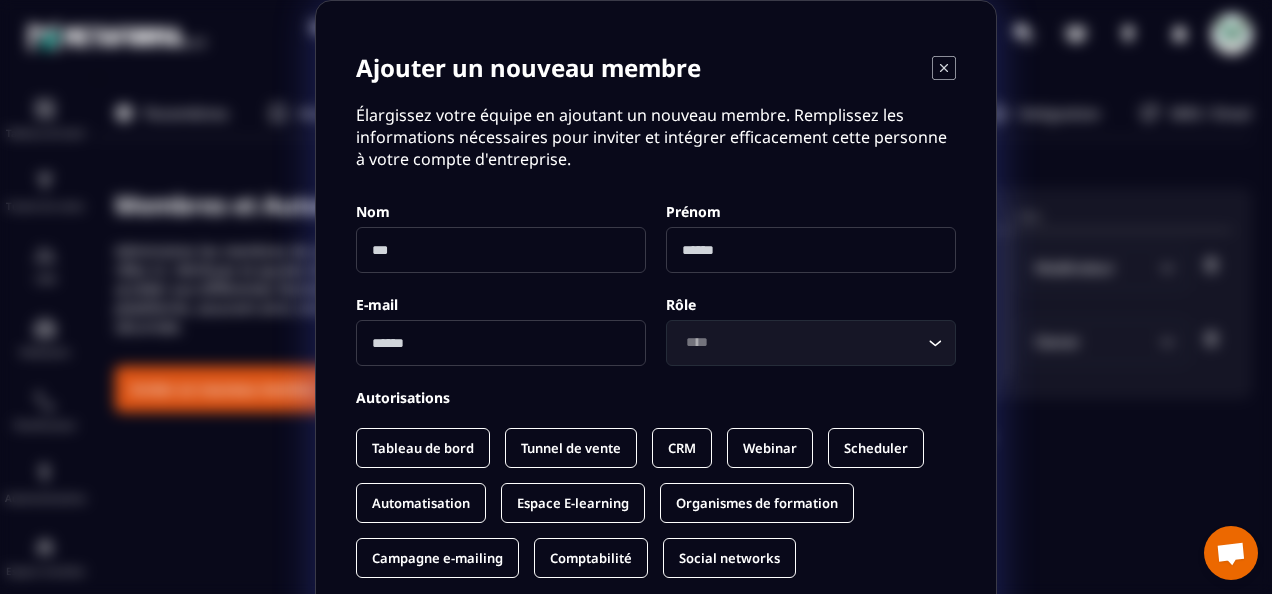click at bounding box center [501, 250] 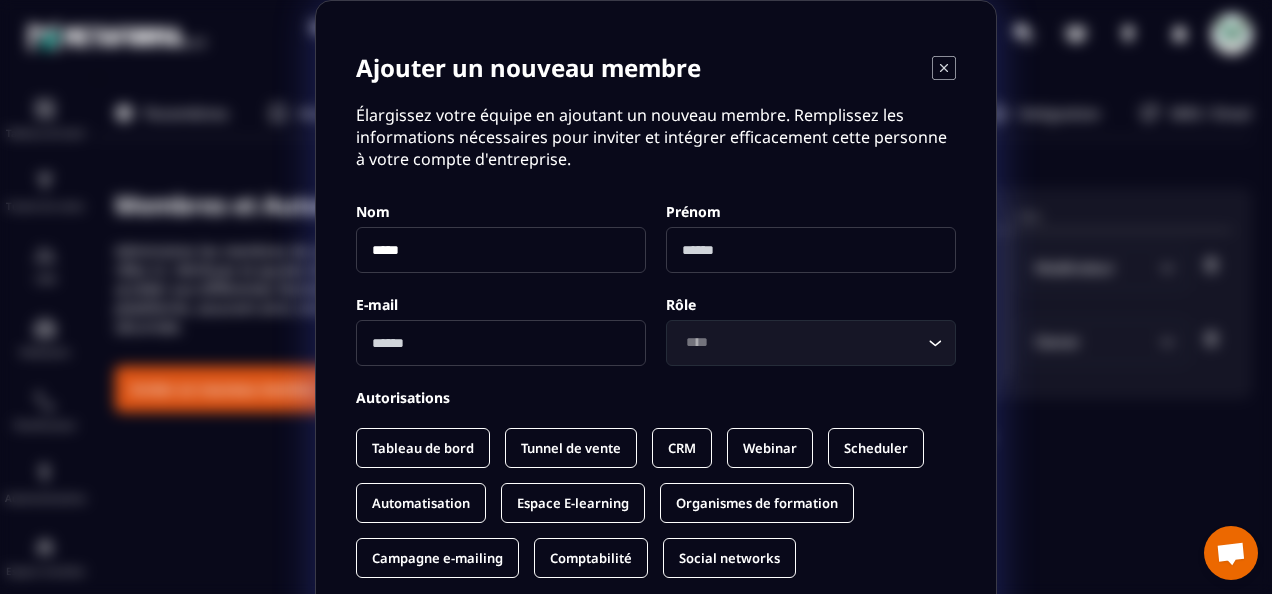 type on "****" 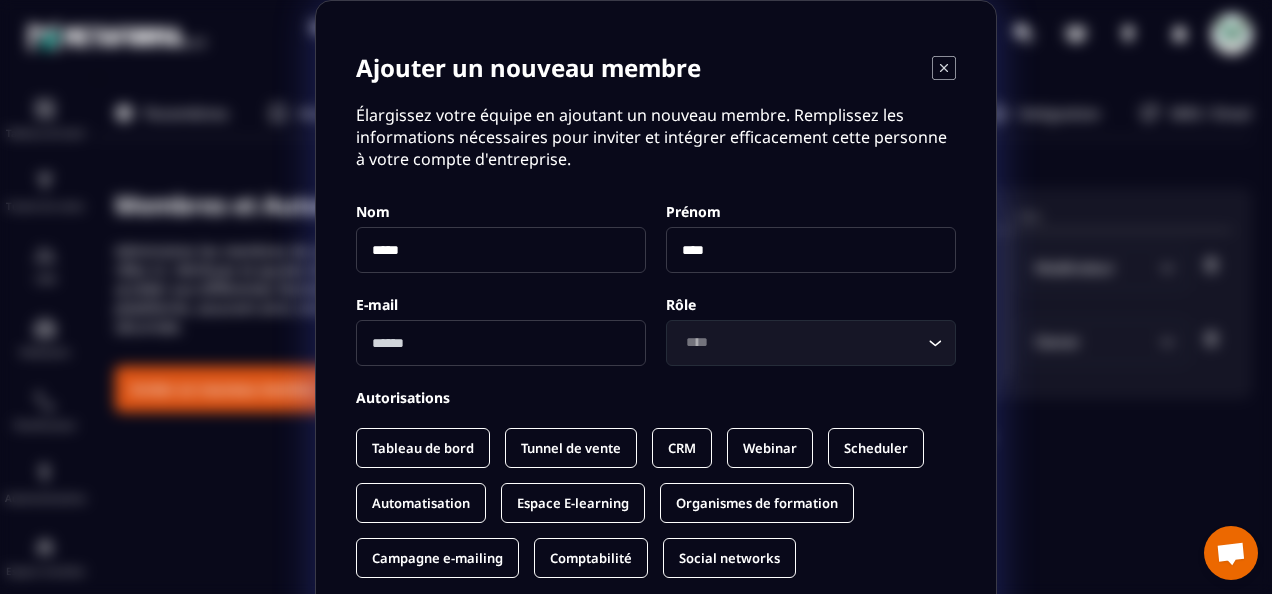 type on "**********" 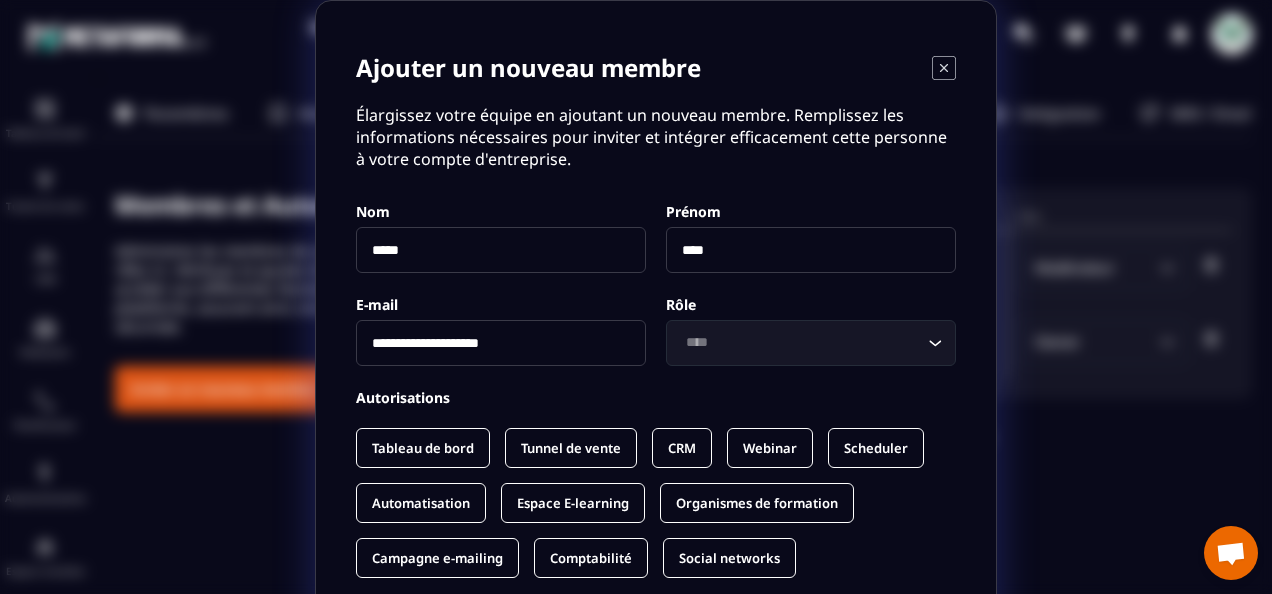 type on "*****" 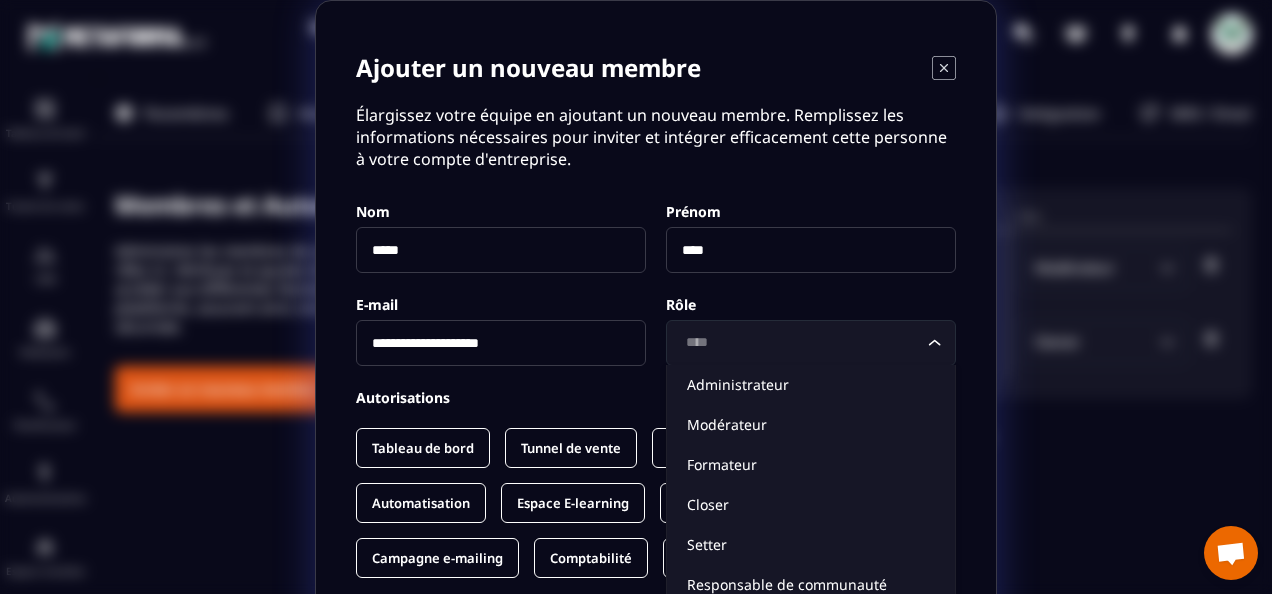 click on "Loading..." 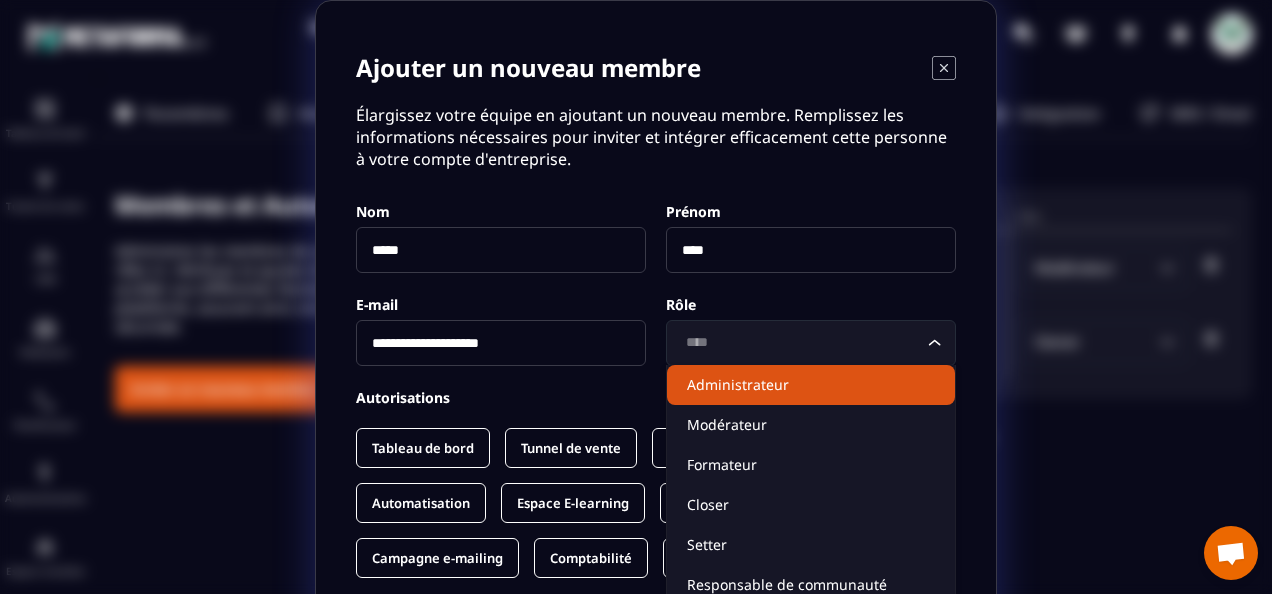 click on "Administrateur" 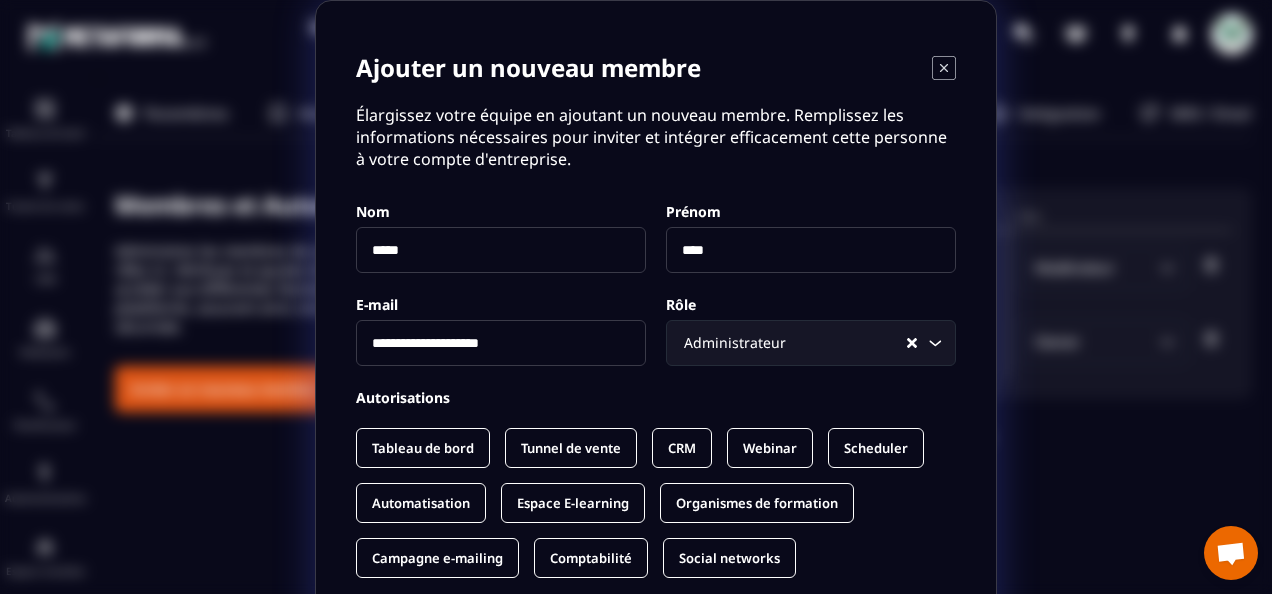 click on "Tableau de bord" at bounding box center (423, 448) 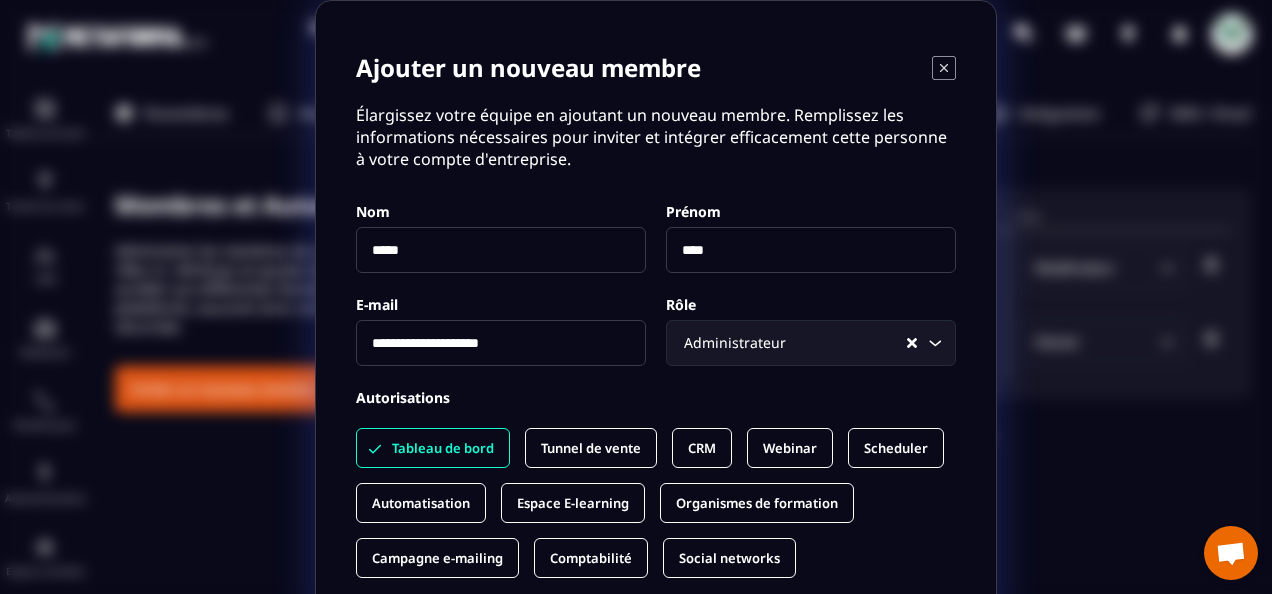 drag, startPoint x: 564, startPoint y: 436, endPoint x: 631, endPoint y: 439, distance: 67.06713 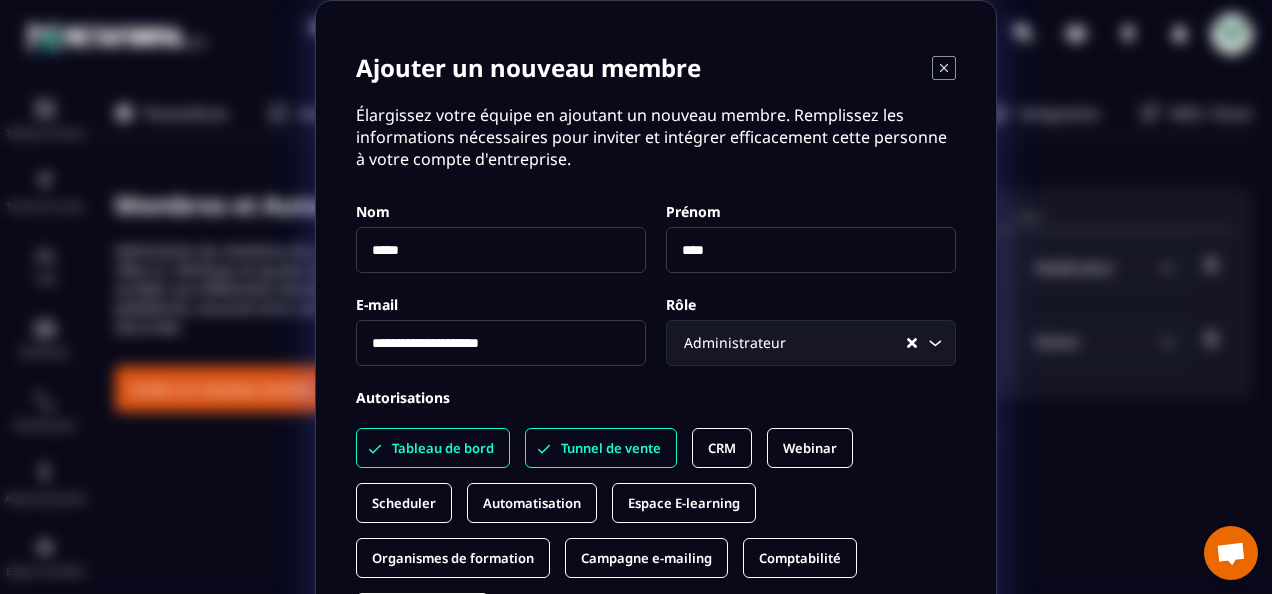 click on "CRM" at bounding box center [722, 448] 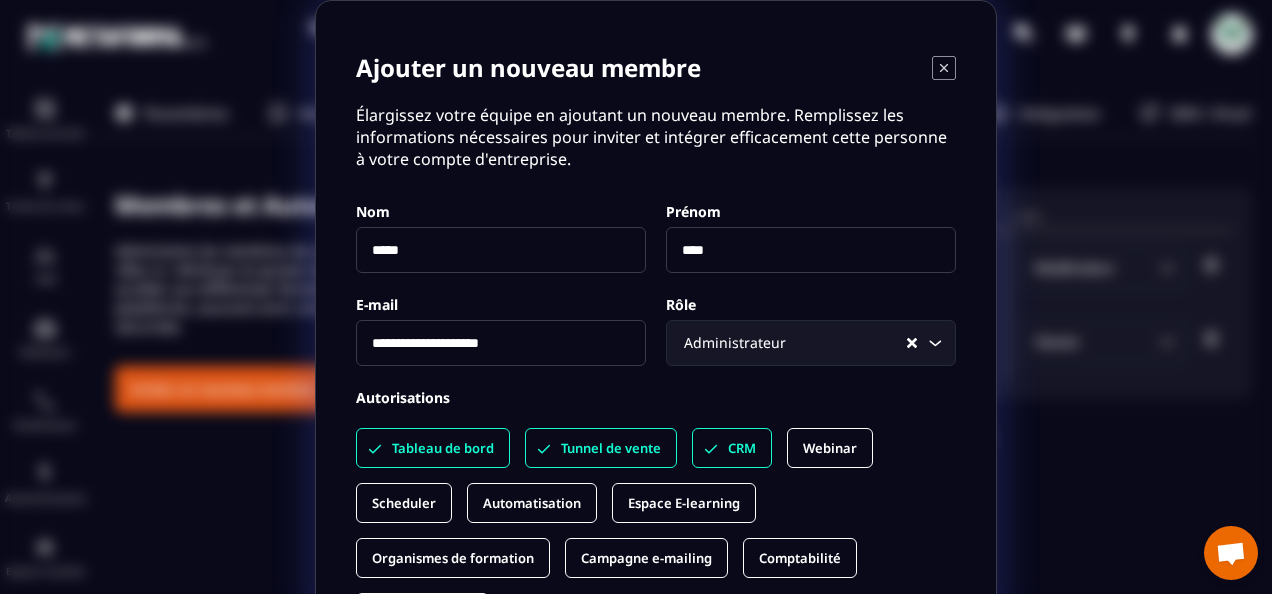 click on "Webinar" 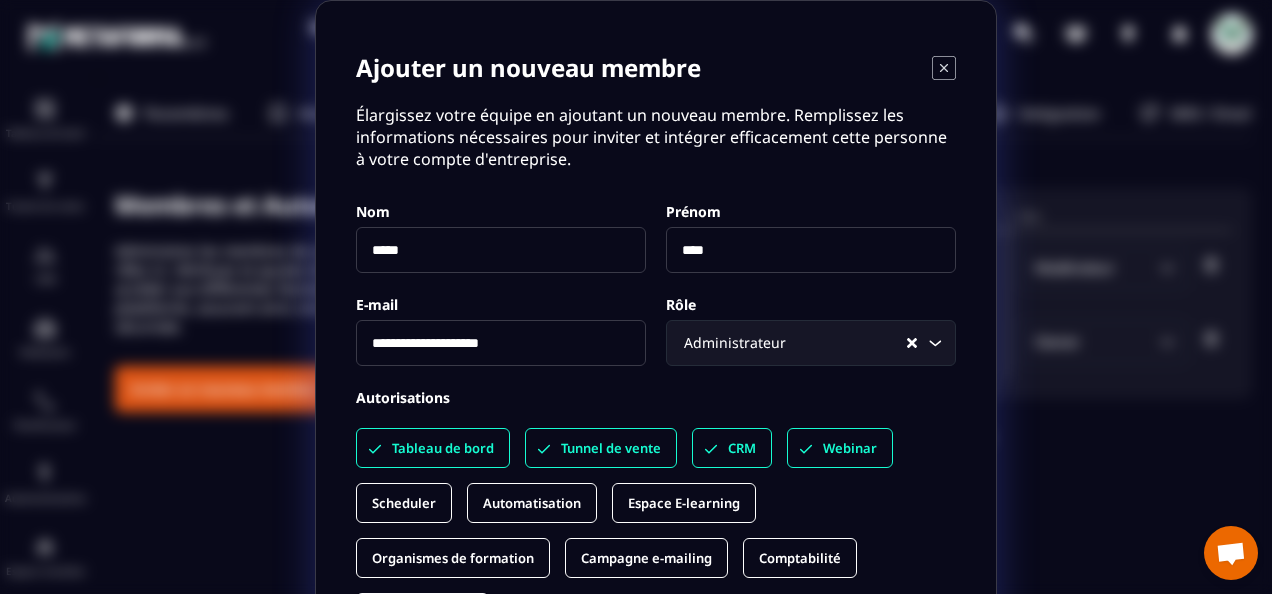 click on "Scheduler" at bounding box center (404, 503) 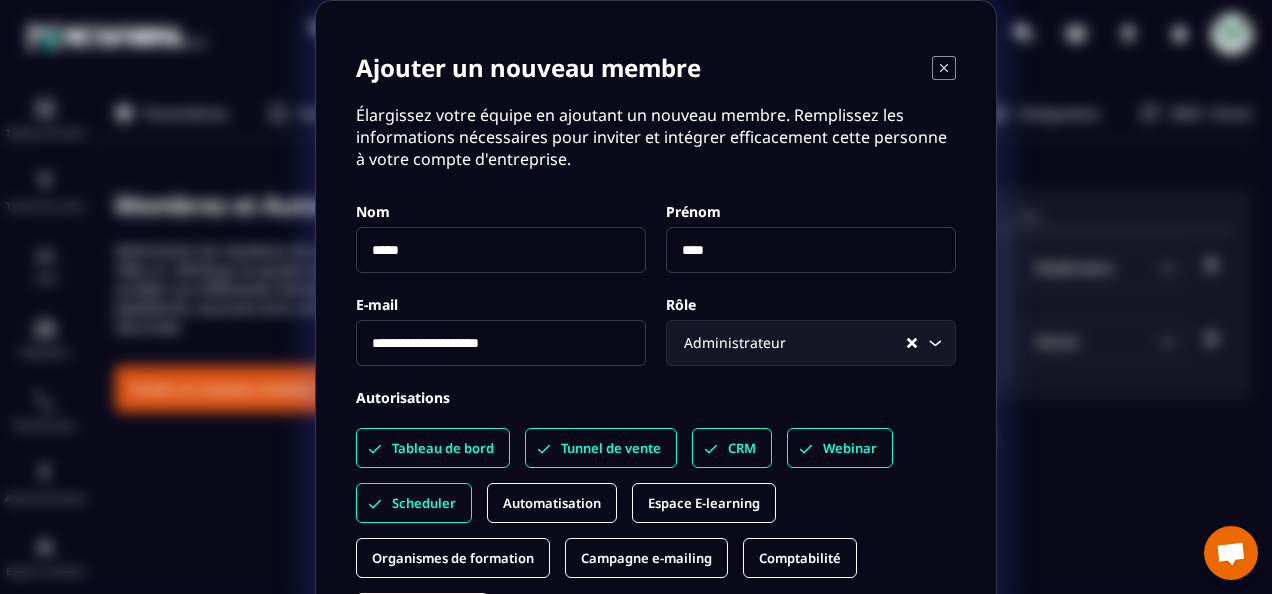click on "Automatisation" at bounding box center (552, 503) 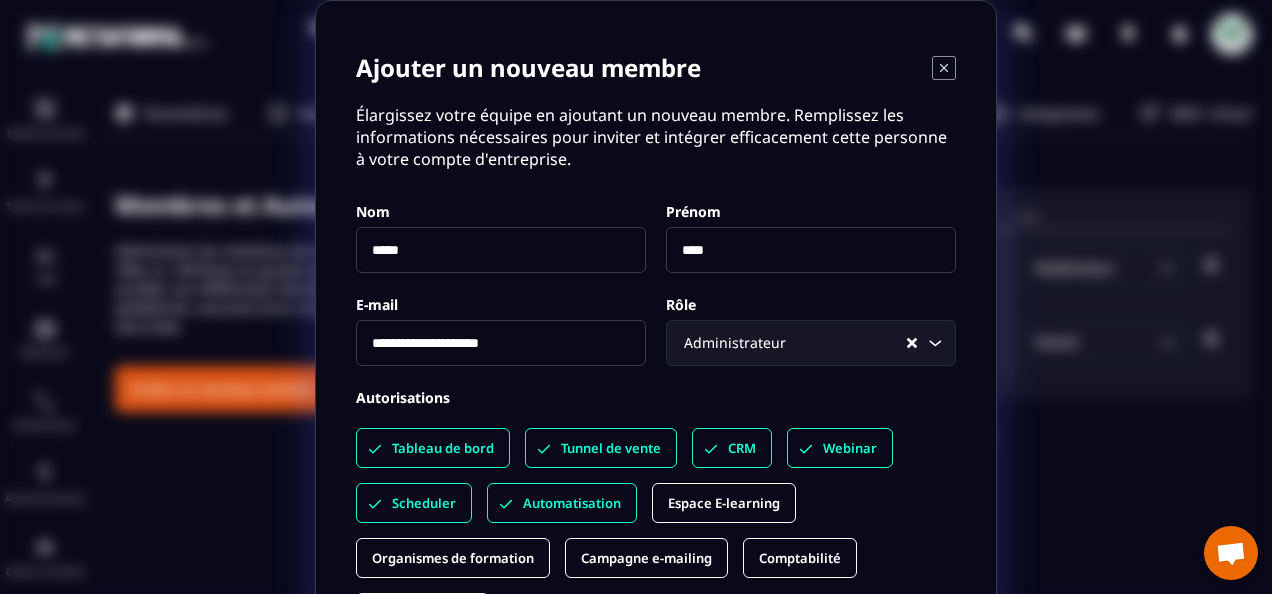 click 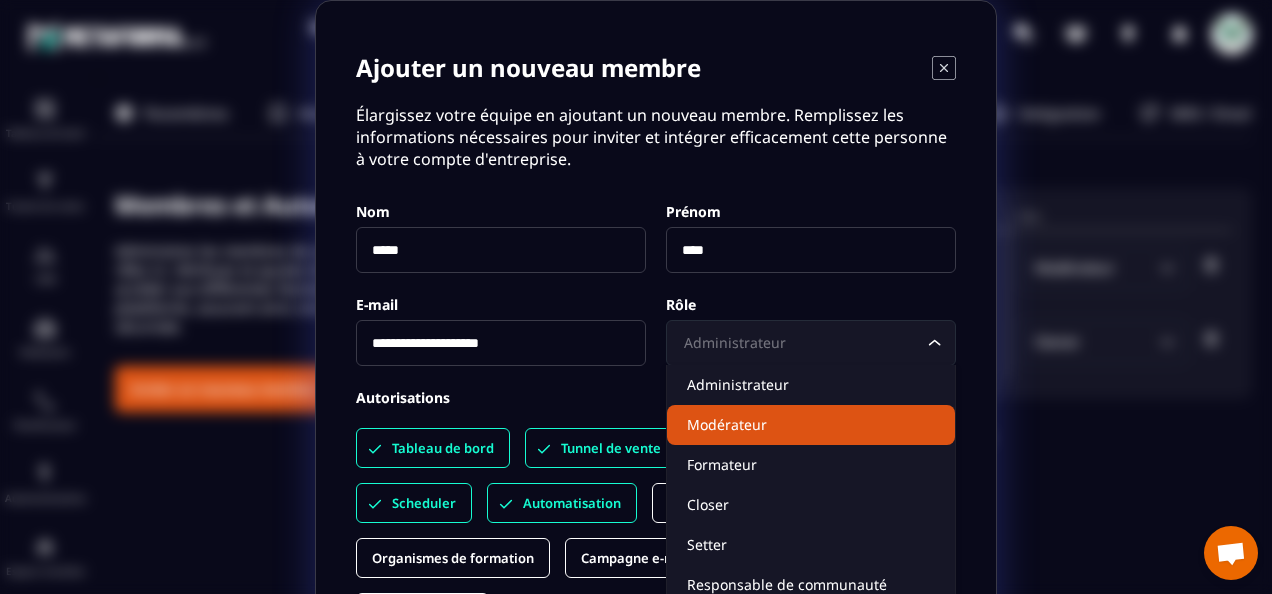 click on "Modérateur" 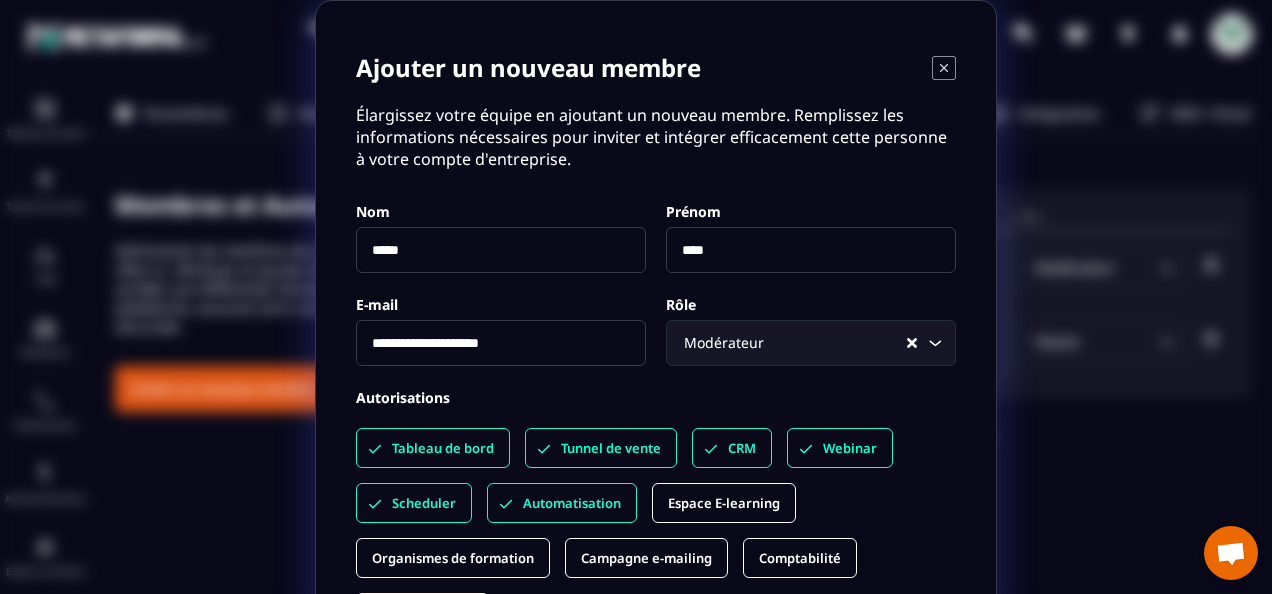 click on "Espace E-learning" at bounding box center (724, 503) 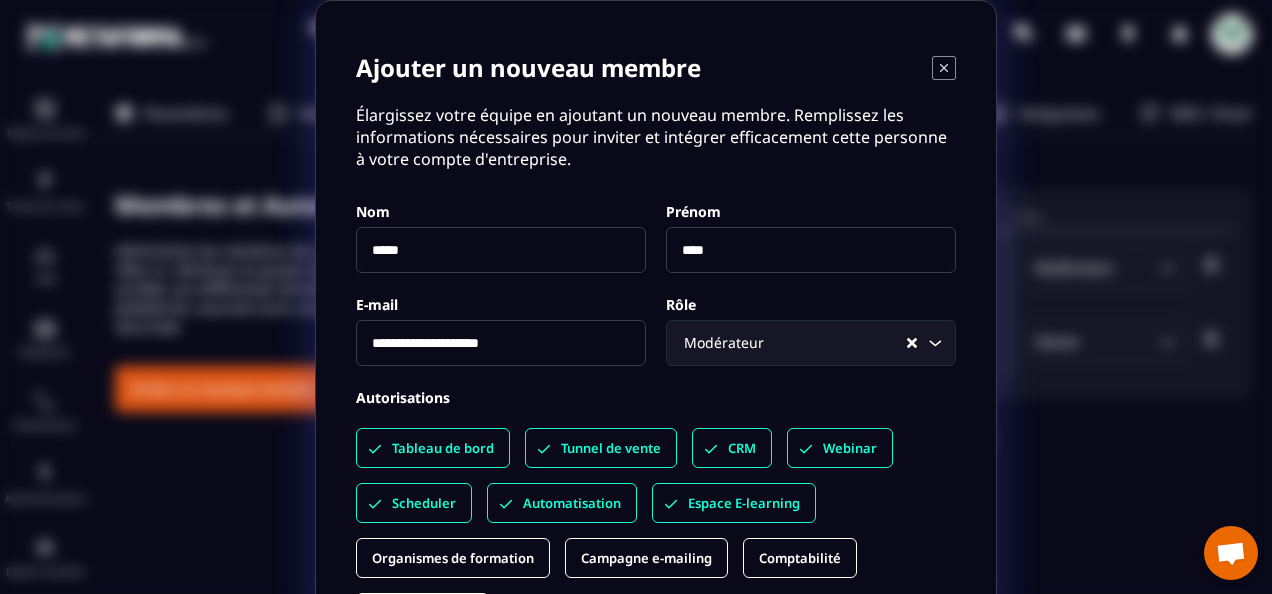 scroll, scrollTop: 200, scrollLeft: 0, axis: vertical 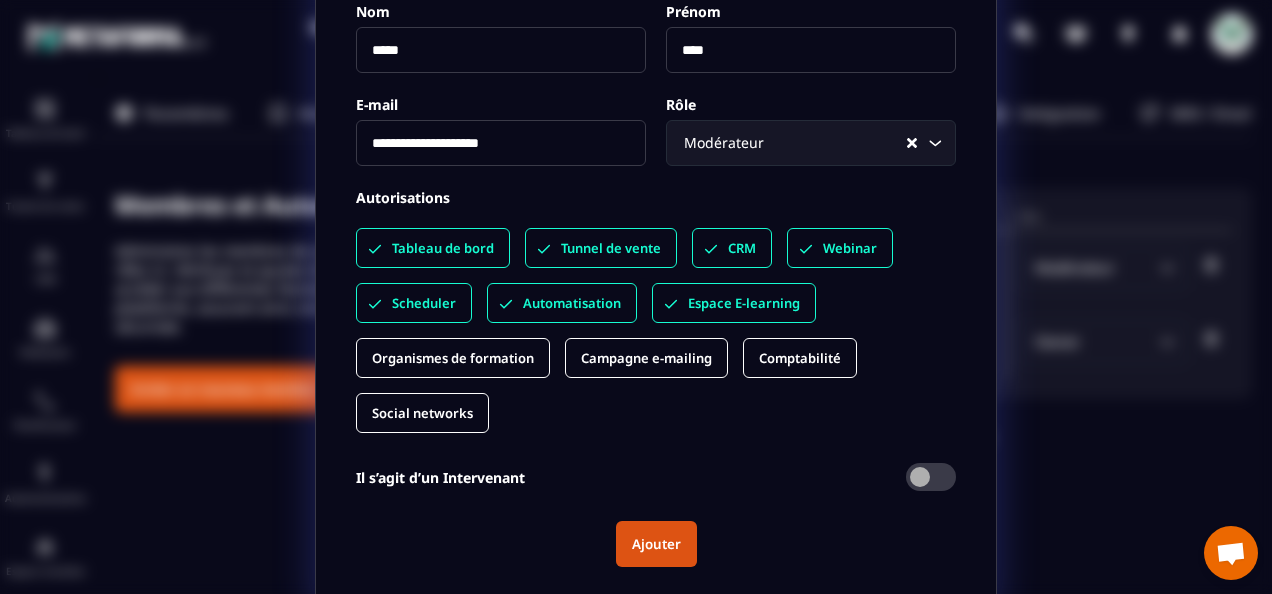 click on "Organismes de formation" at bounding box center (453, 358) 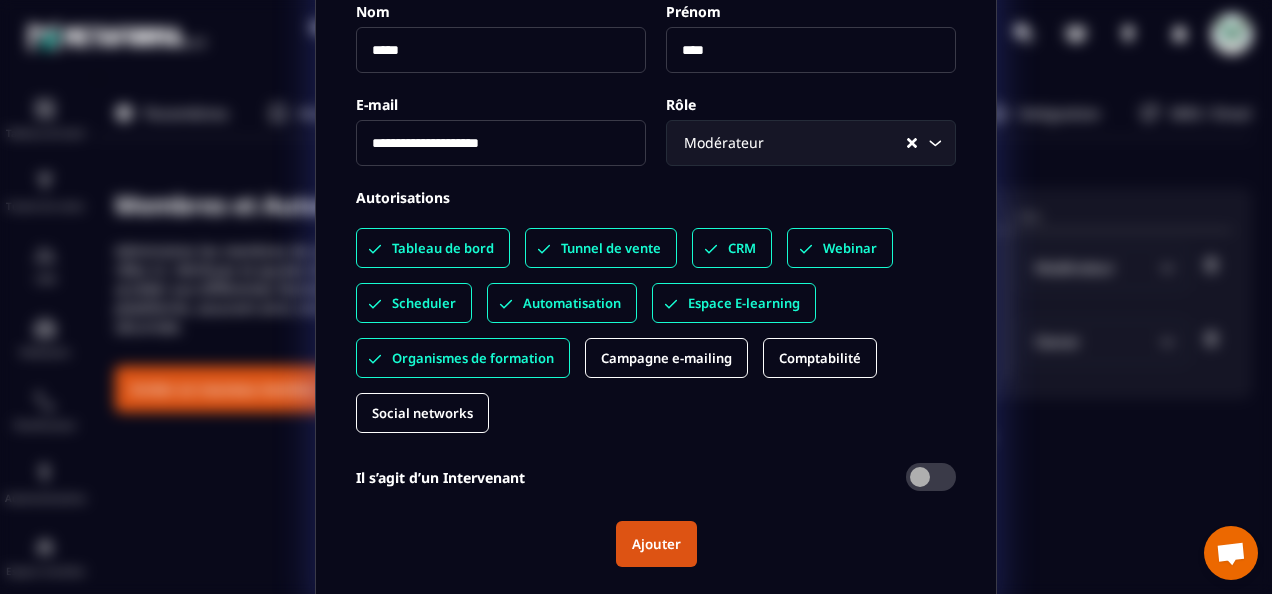 click on "Campagne e-mailing" at bounding box center [666, 358] 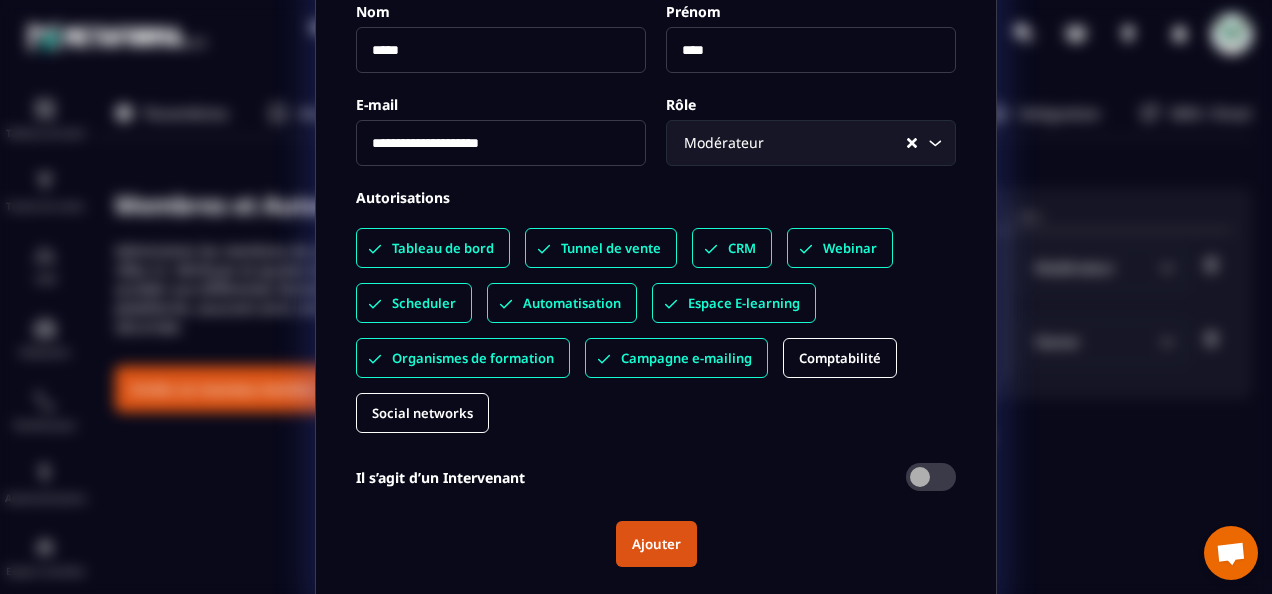click on "Comptabilité" at bounding box center (840, 358) 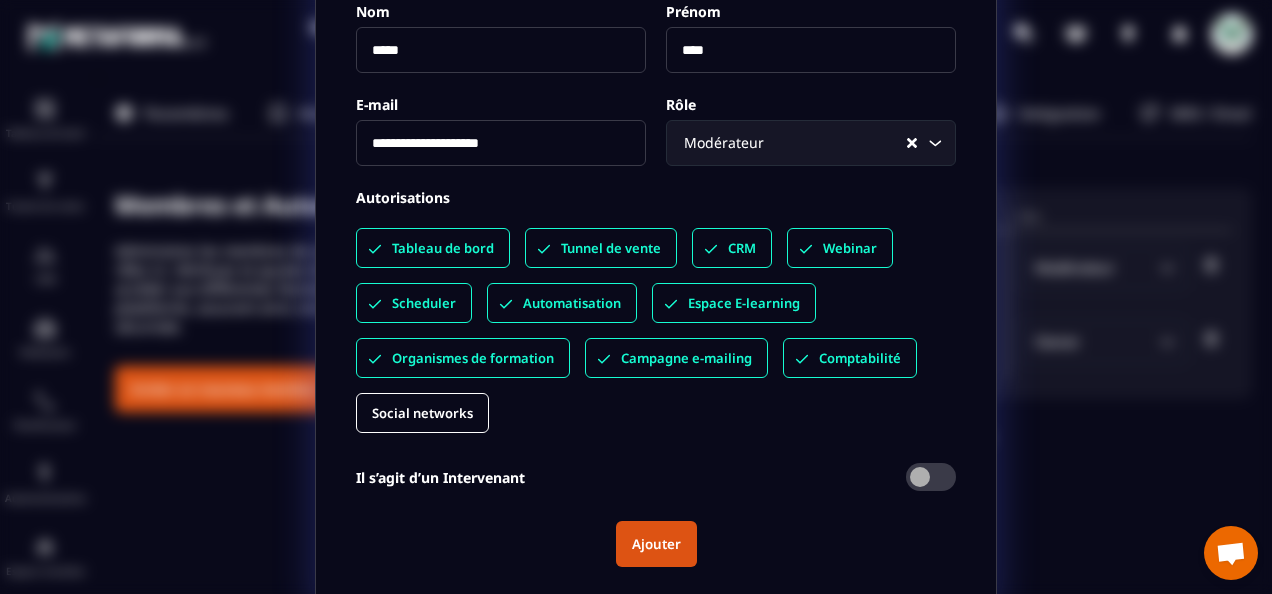click on "Comptabilité" at bounding box center (860, 358) 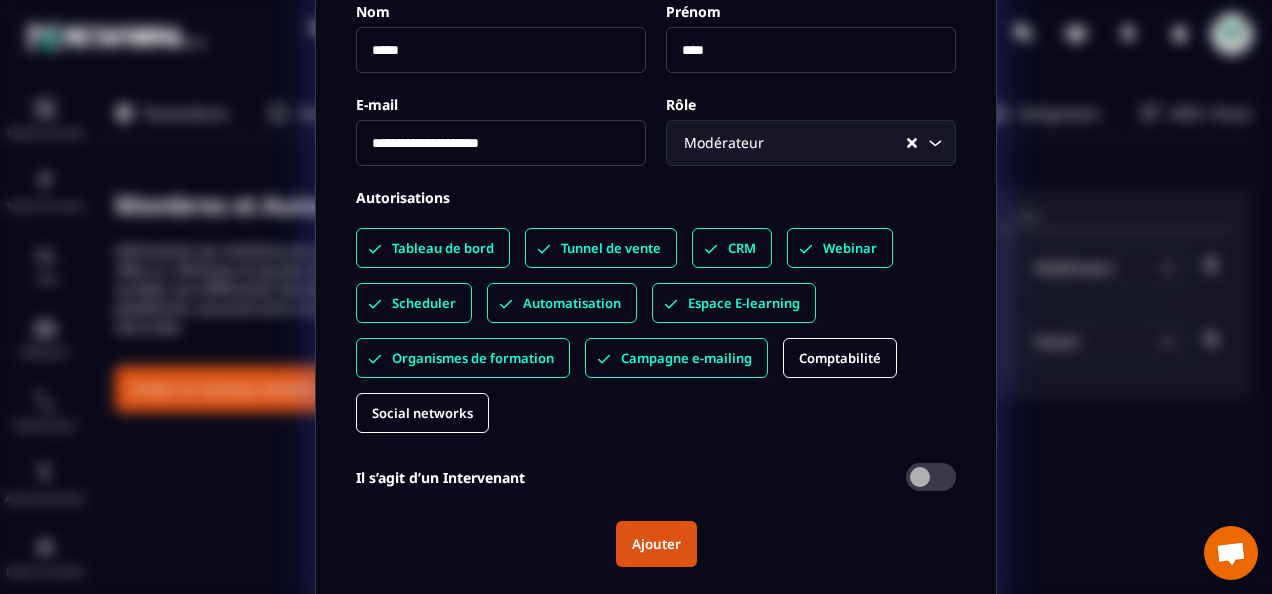 click on "Social networks" at bounding box center (422, 413) 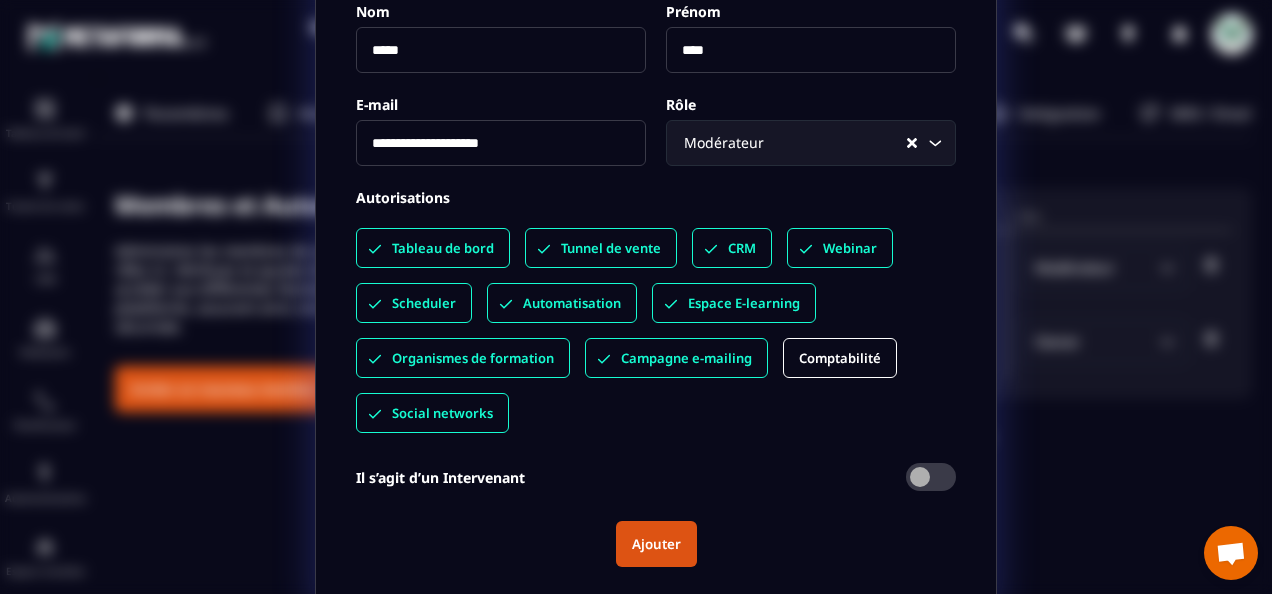 click on "Ajouter" at bounding box center (656, 544) 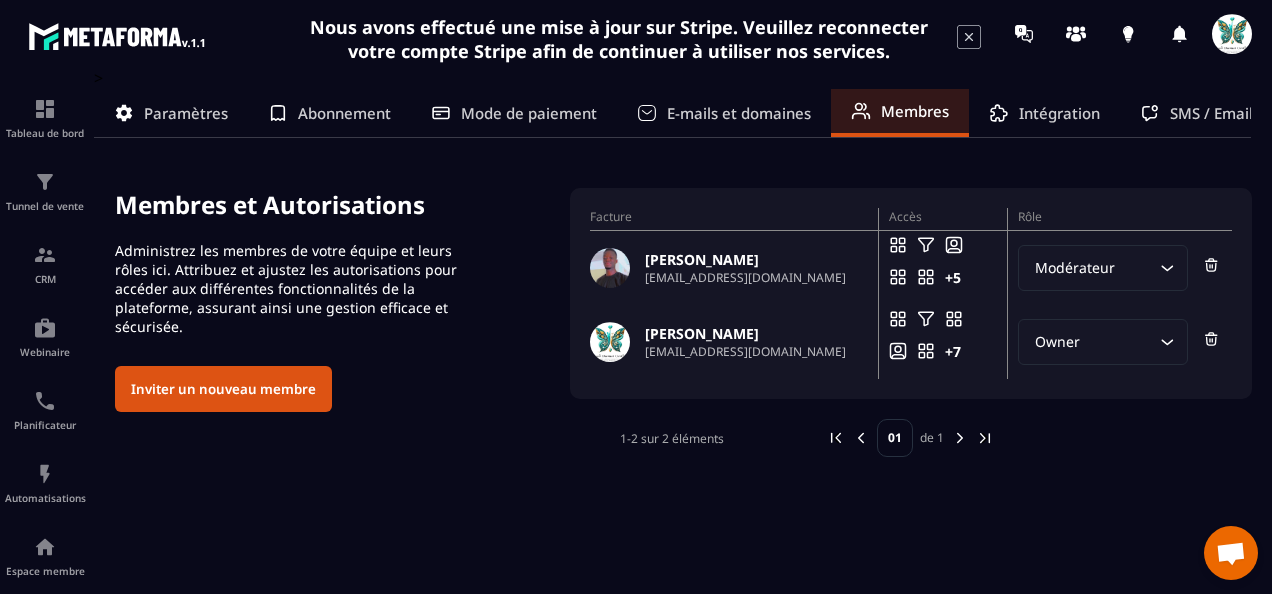 click on "[EMAIL_ADDRESS][DOMAIN_NAME]" at bounding box center (745, 277) 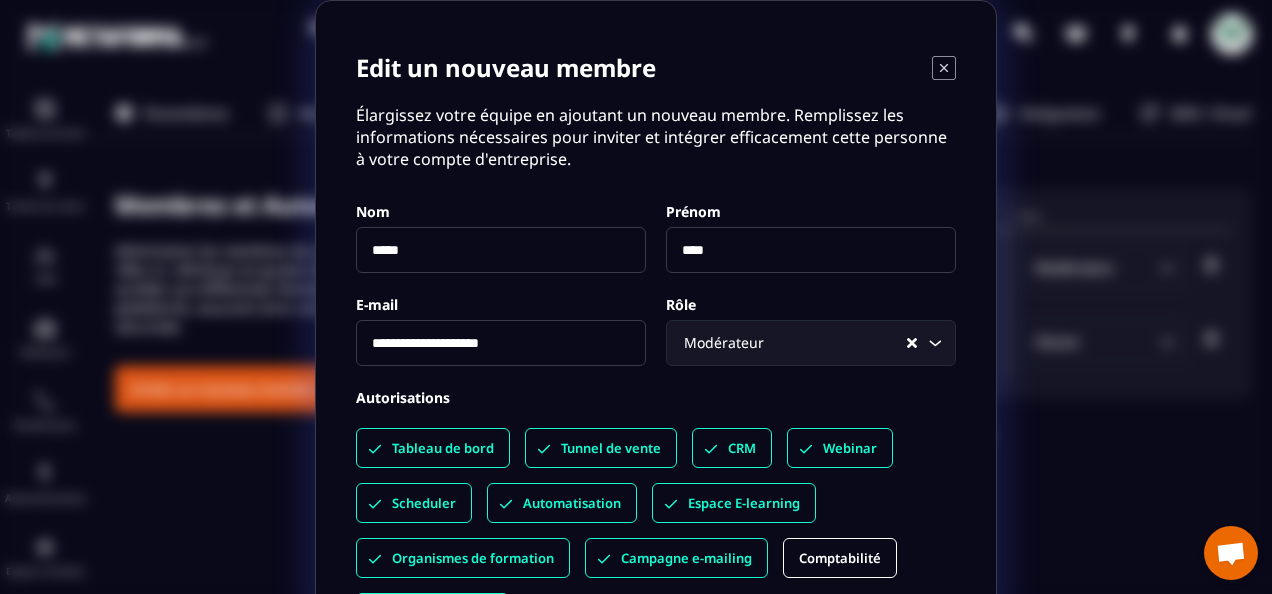 click 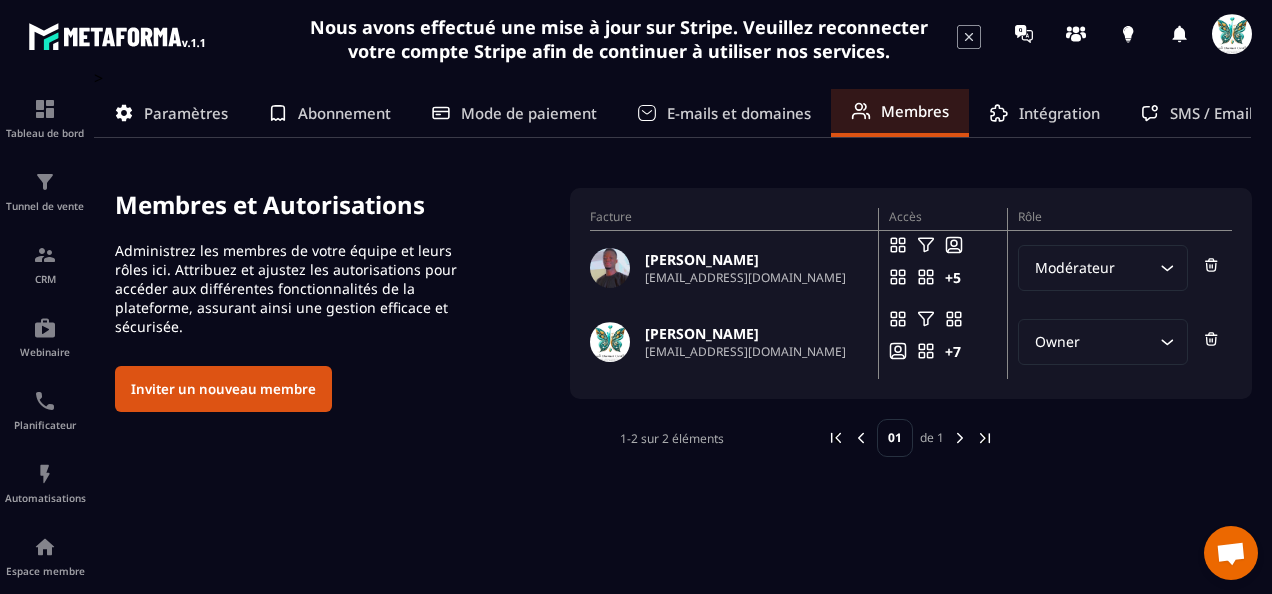 click 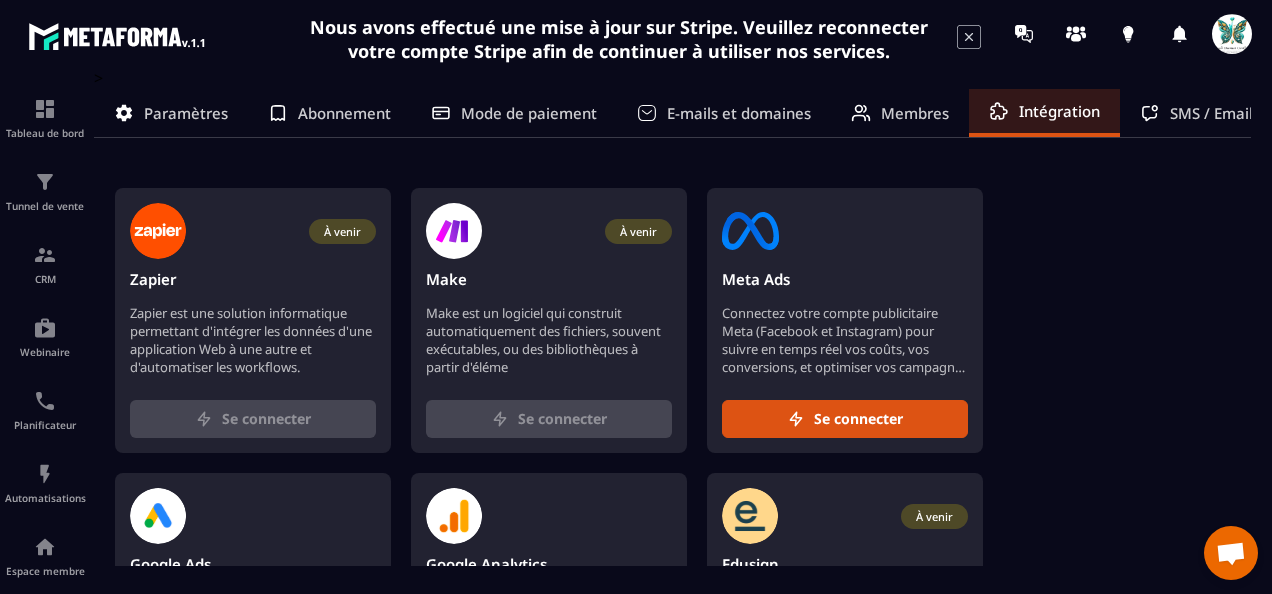 click on "SMS / Emails / Webinaires" at bounding box center (1262, 113) 